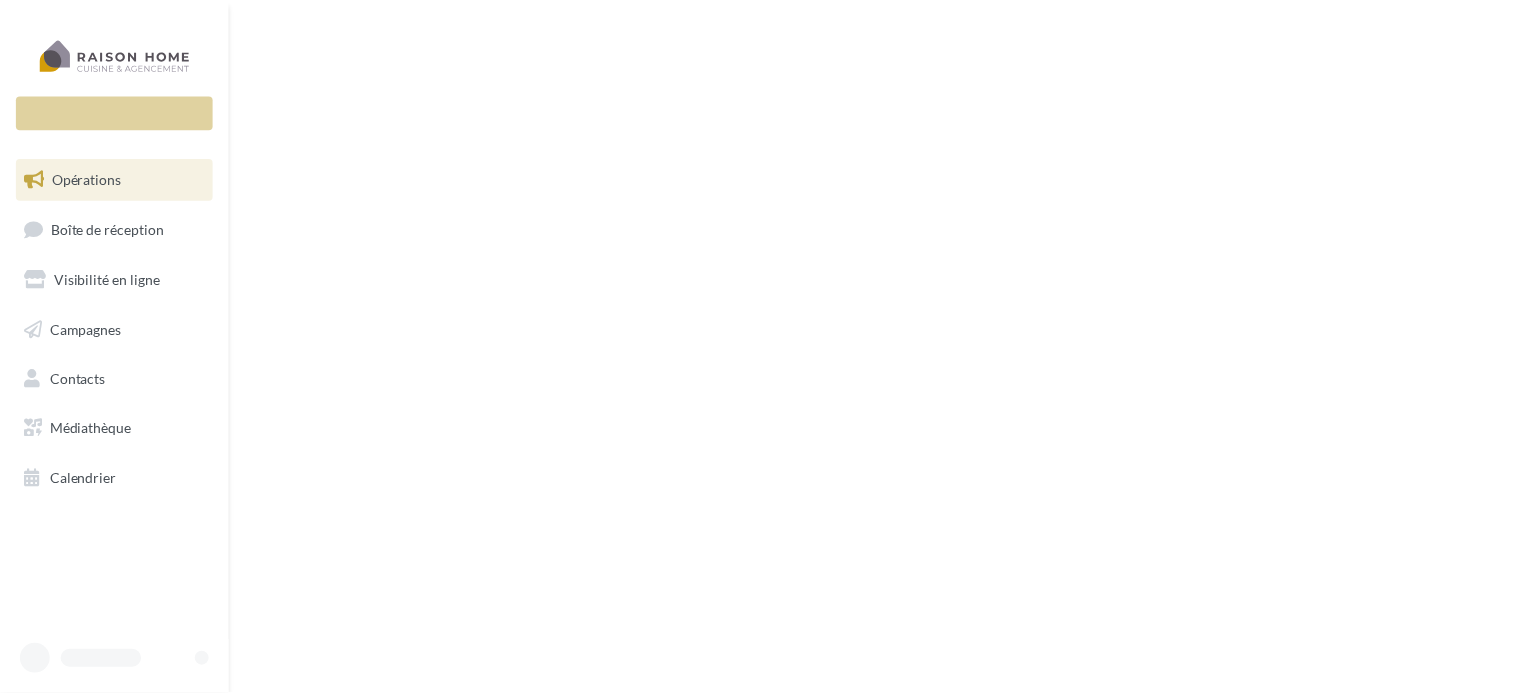 scroll, scrollTop: 0, scrollLeft: 0, axis: both 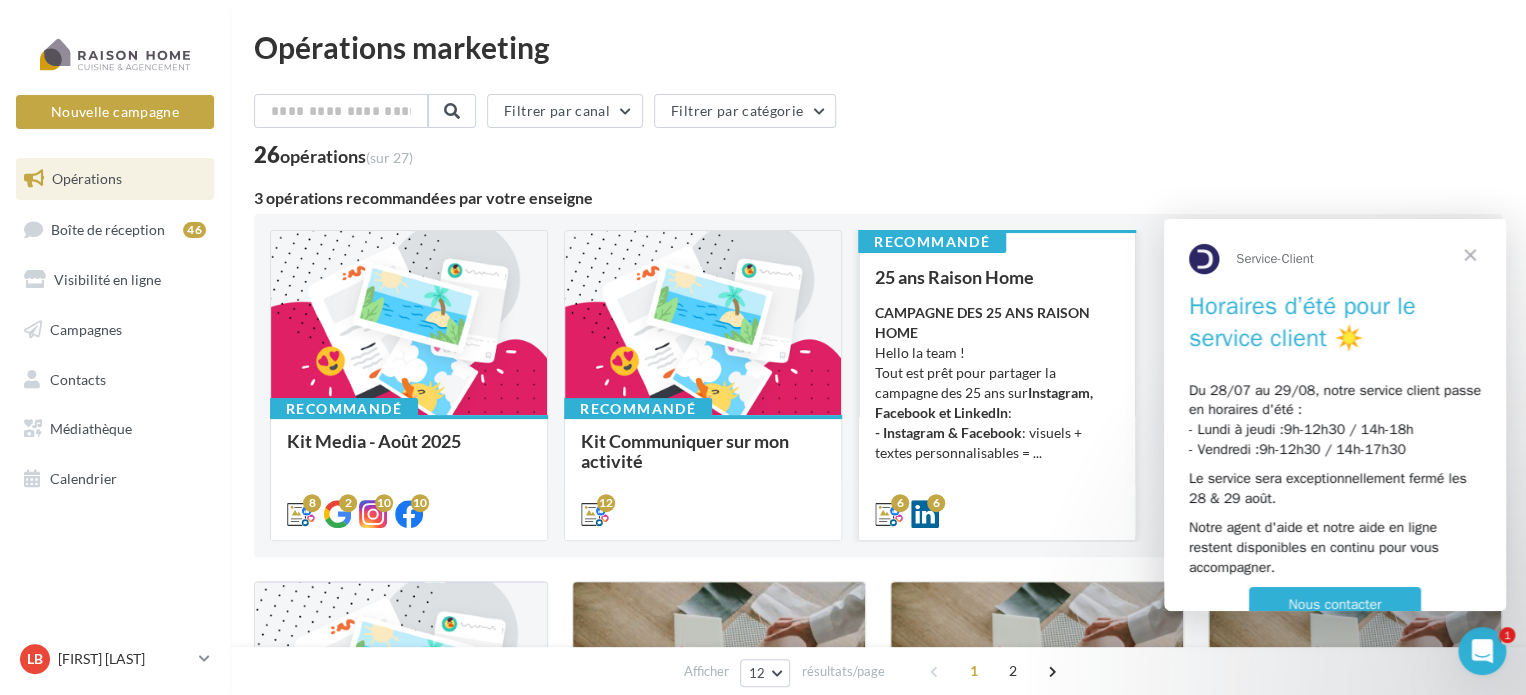 click on "CAMPAGNE DES 25 ANS RAISON HOME
Hello la team !
Tout est prêt pour partager la campagne des 25 ans sur  Instagram, Facebook et LinkedIn  :
- Instagram & Facebook  : visuels + textes personnalisables = ..." at bounding box center [997, 383] 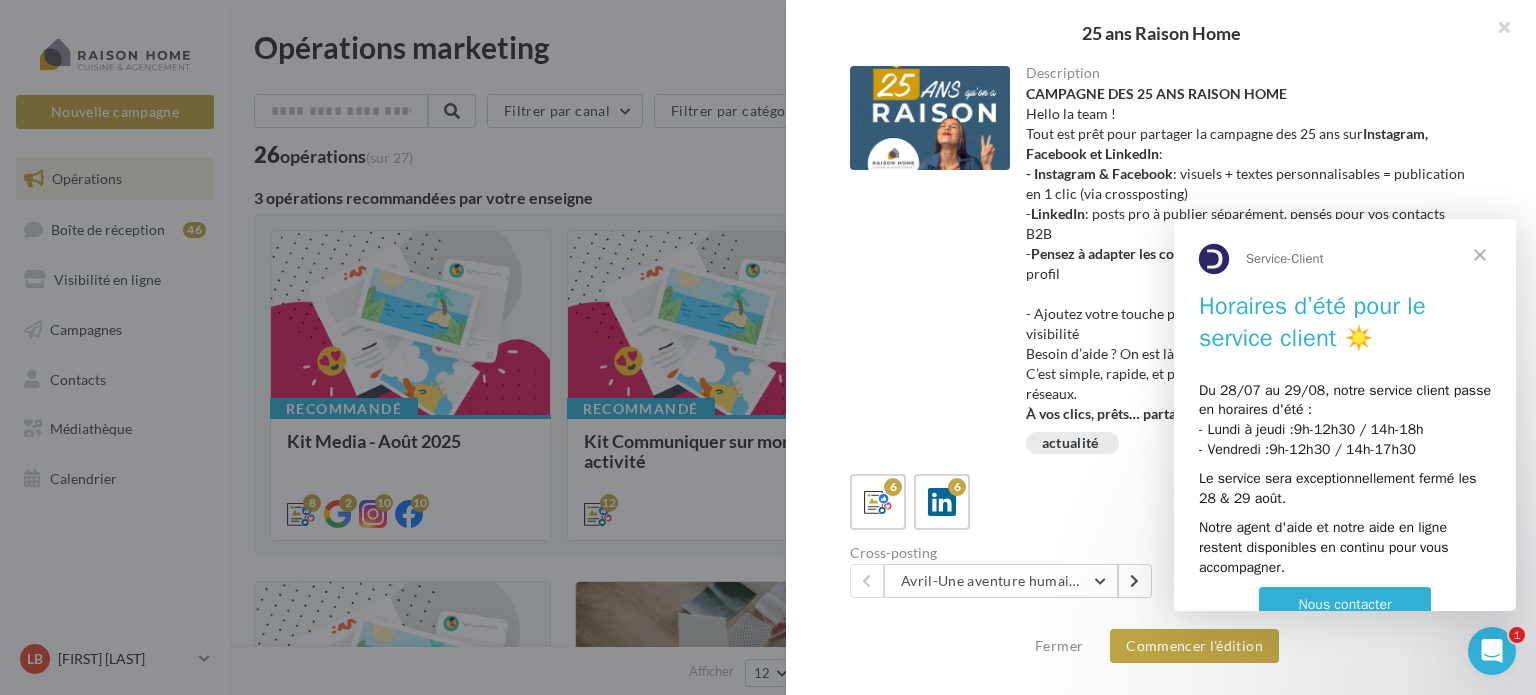 click at bounding box center [1480, 255] 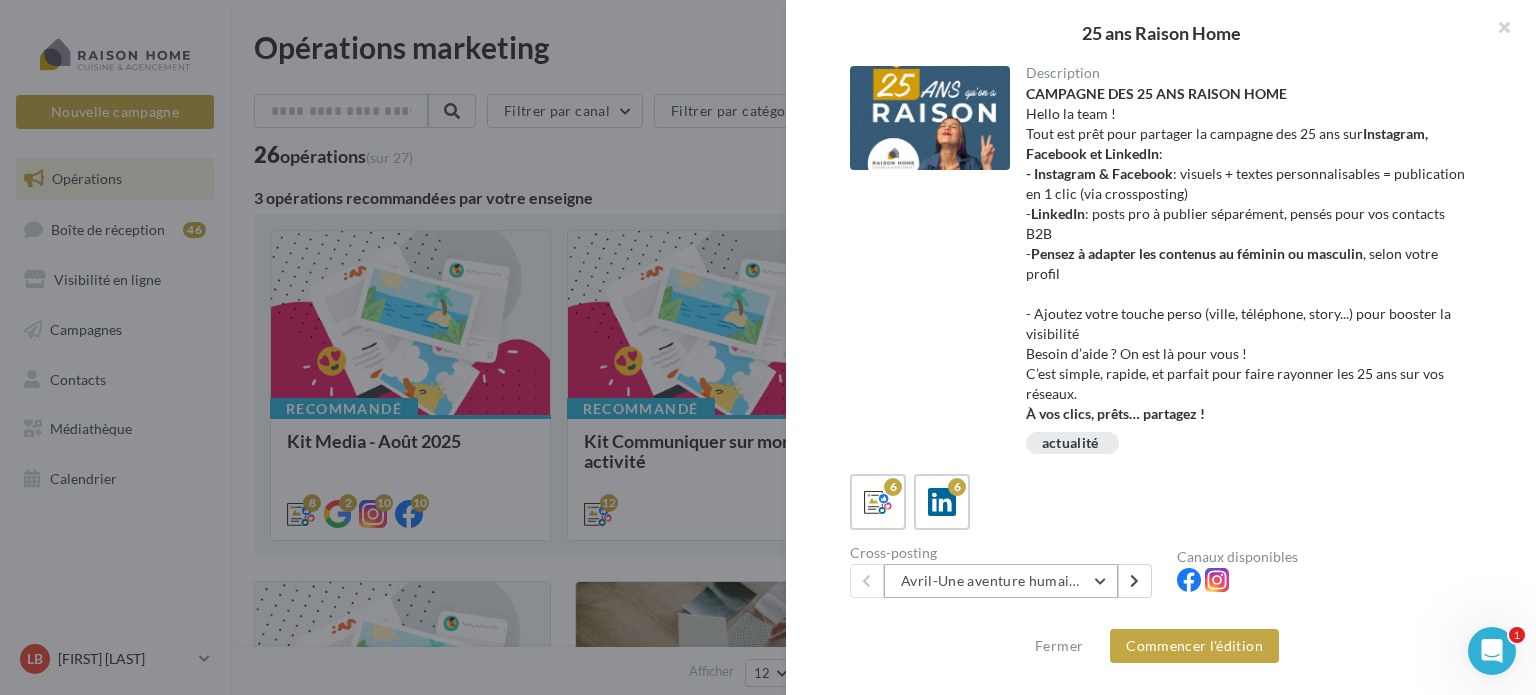 click on "Avril-Une aventure humaine depuis 25 ans" at bounding box center (1001, 581) 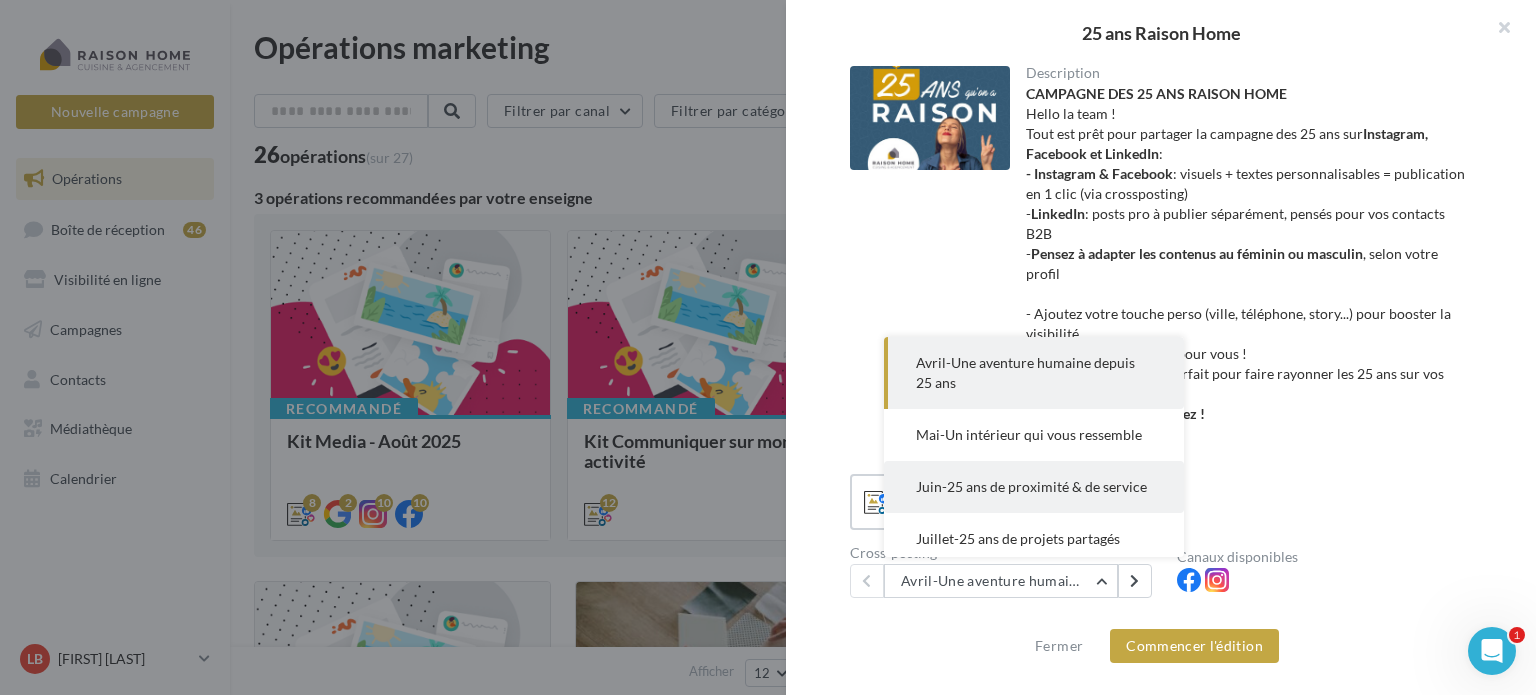 click on "Juin-25 ans de proximité & de service" at bounding box center [1031, 486] 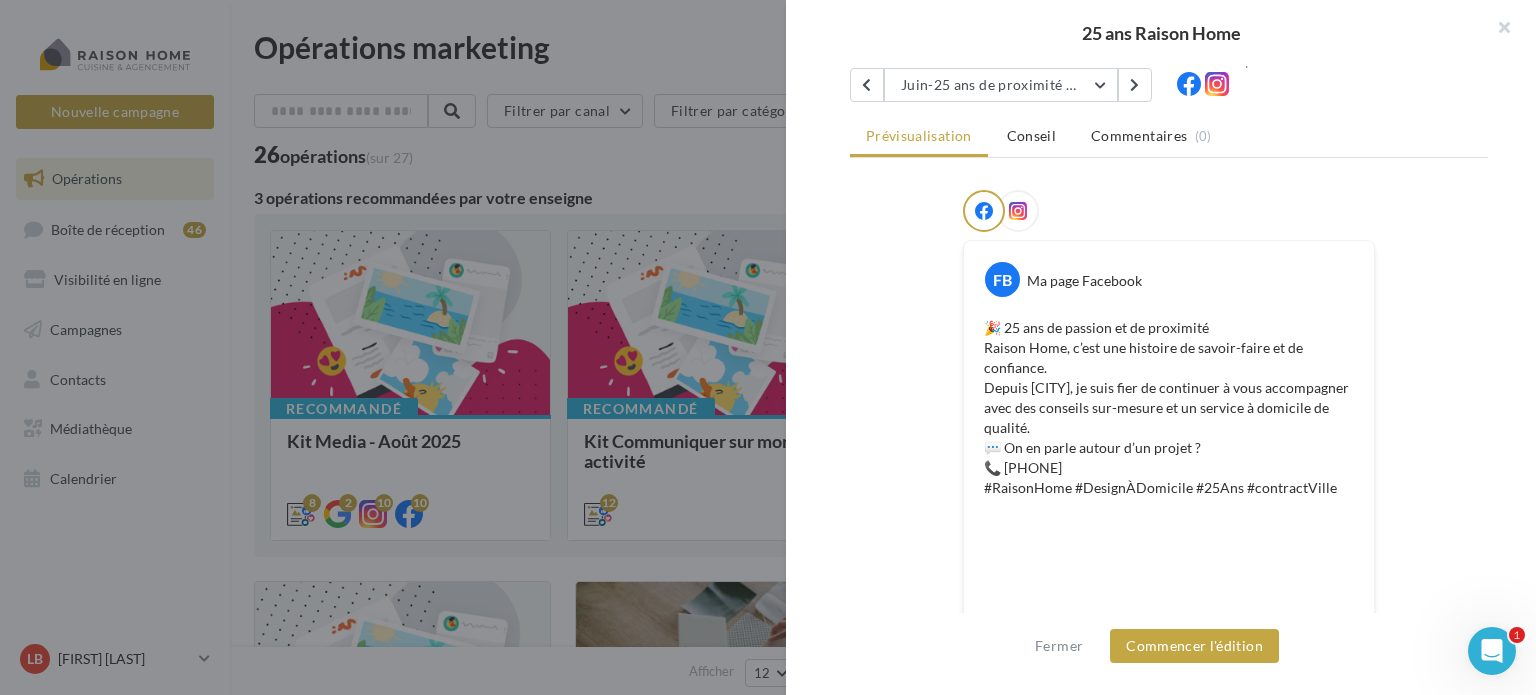 scroll, scrollTop: 400, scrollLeft: 0, axis: vertical 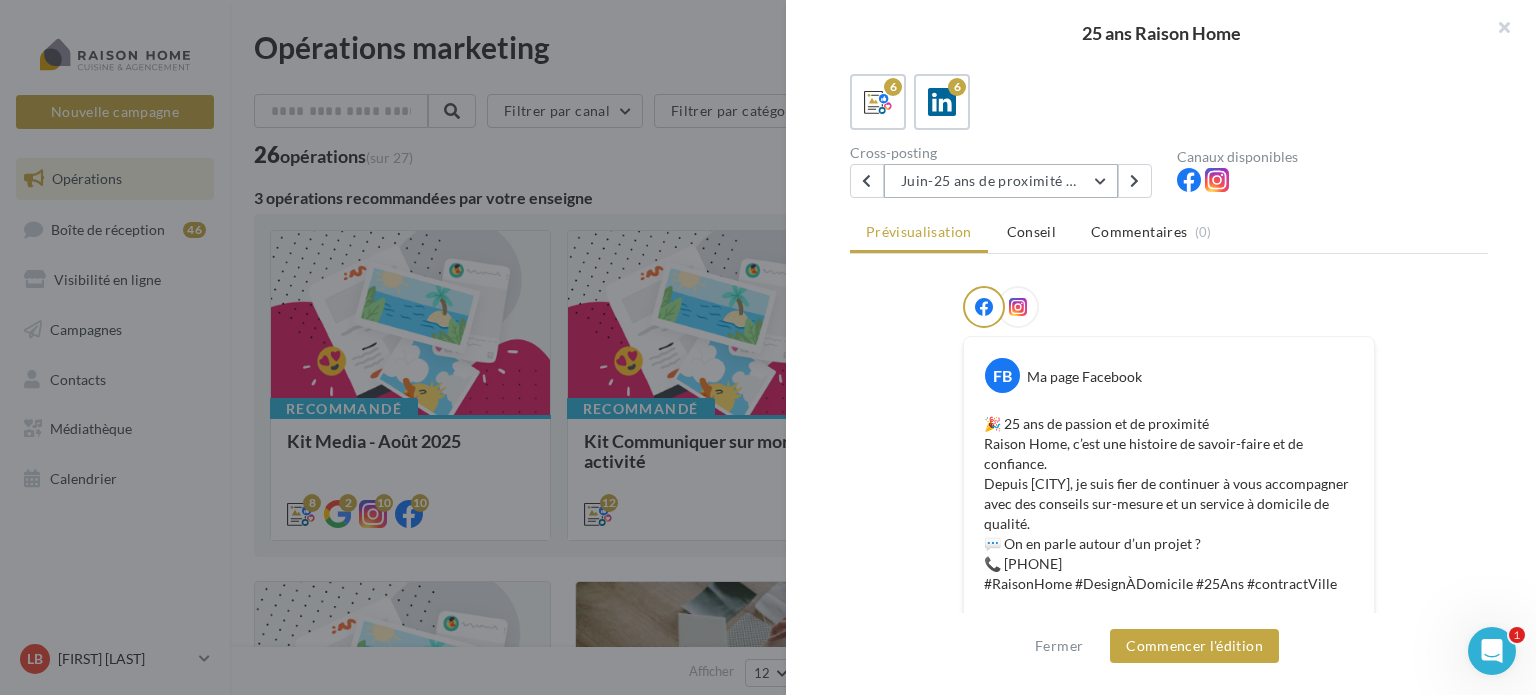 click on "Juin-25 ans de proximité & de service" at bounding box center (1001, 181) 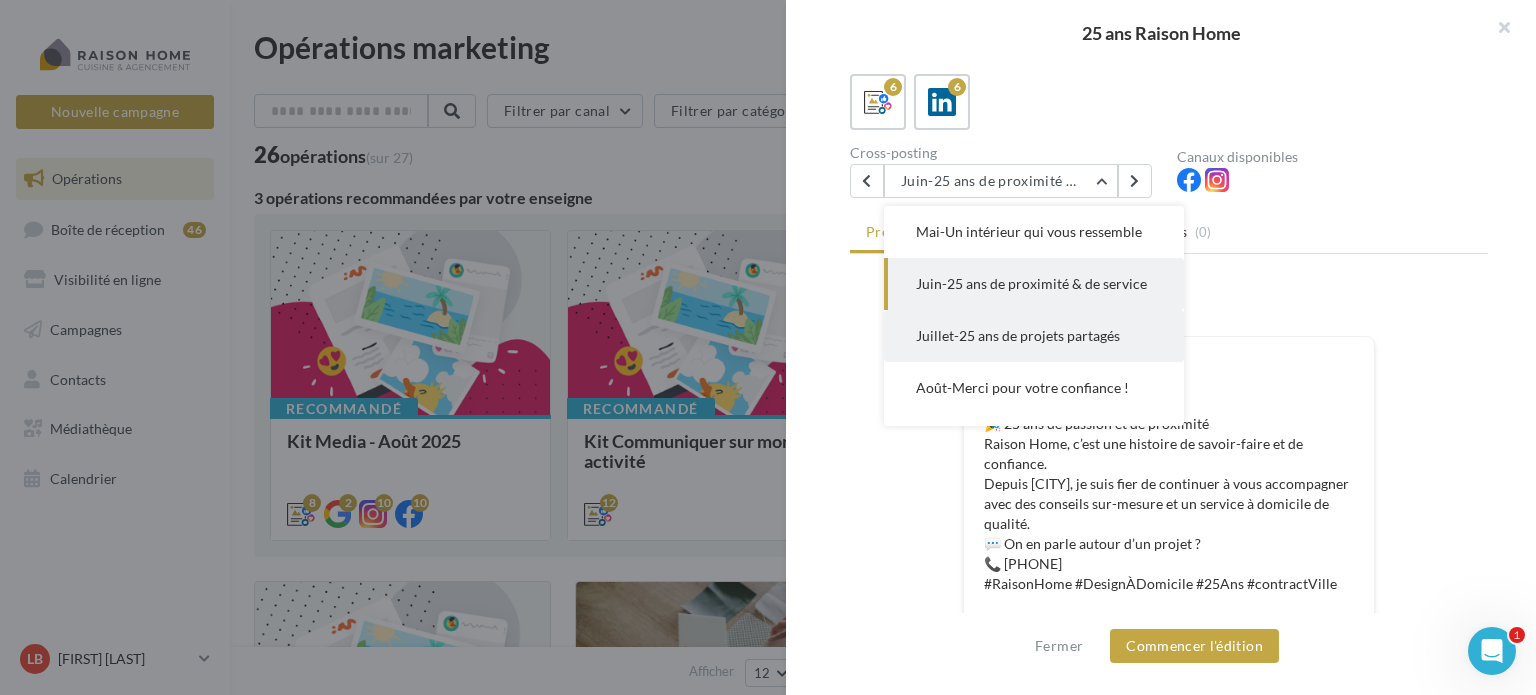 click on "Juillet-25 ans de projets partagés" at bounding box center (1018, 335) 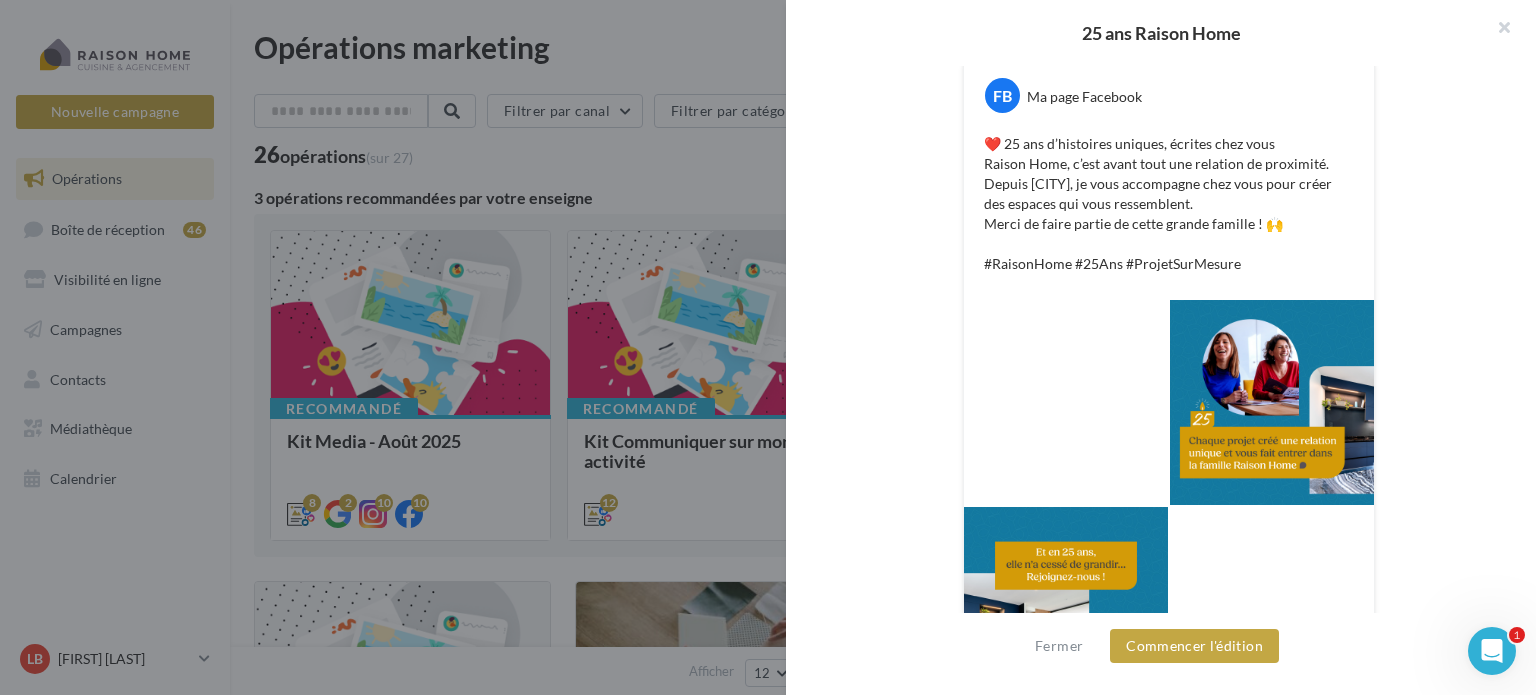 scroll, scrollTop: 682, scrollLeft: 0, axis: vertical 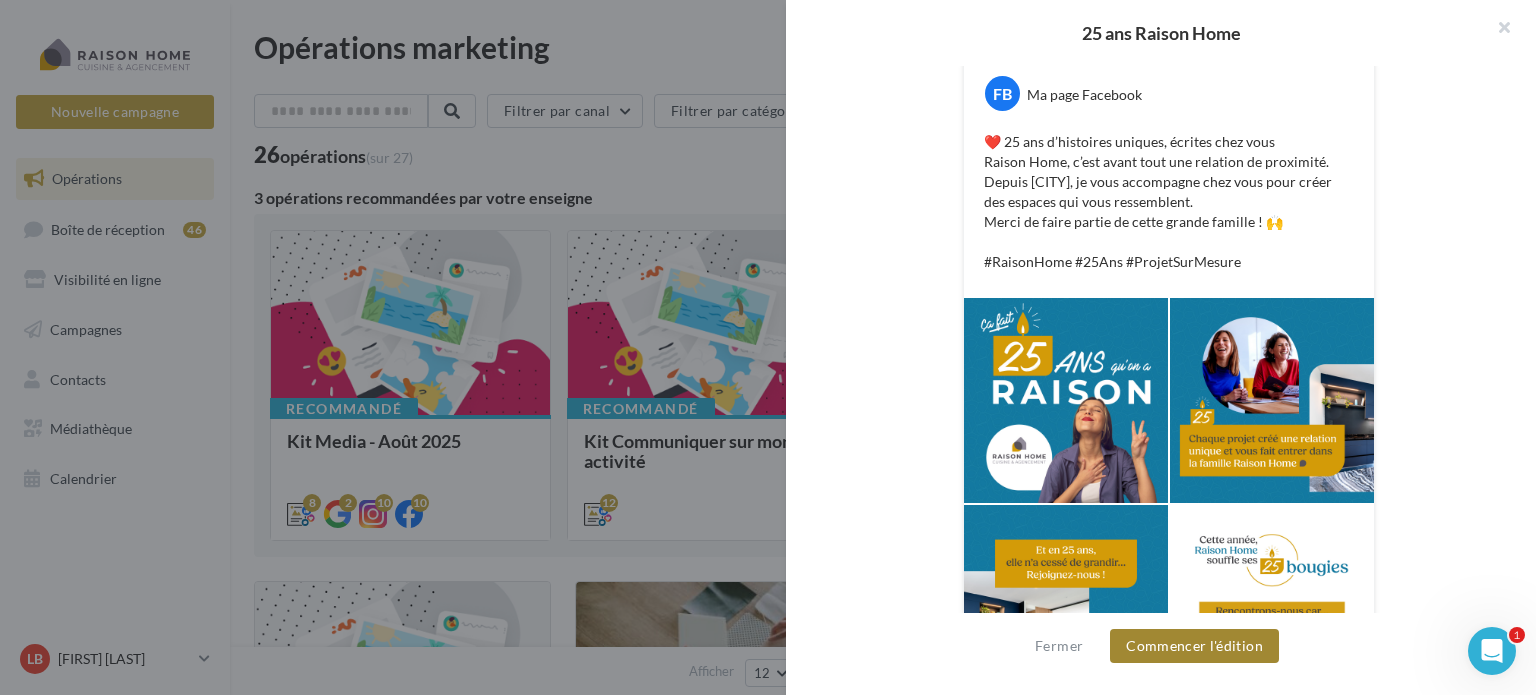 click on "Commencer l'édition" at bounding box center [1194, 646] 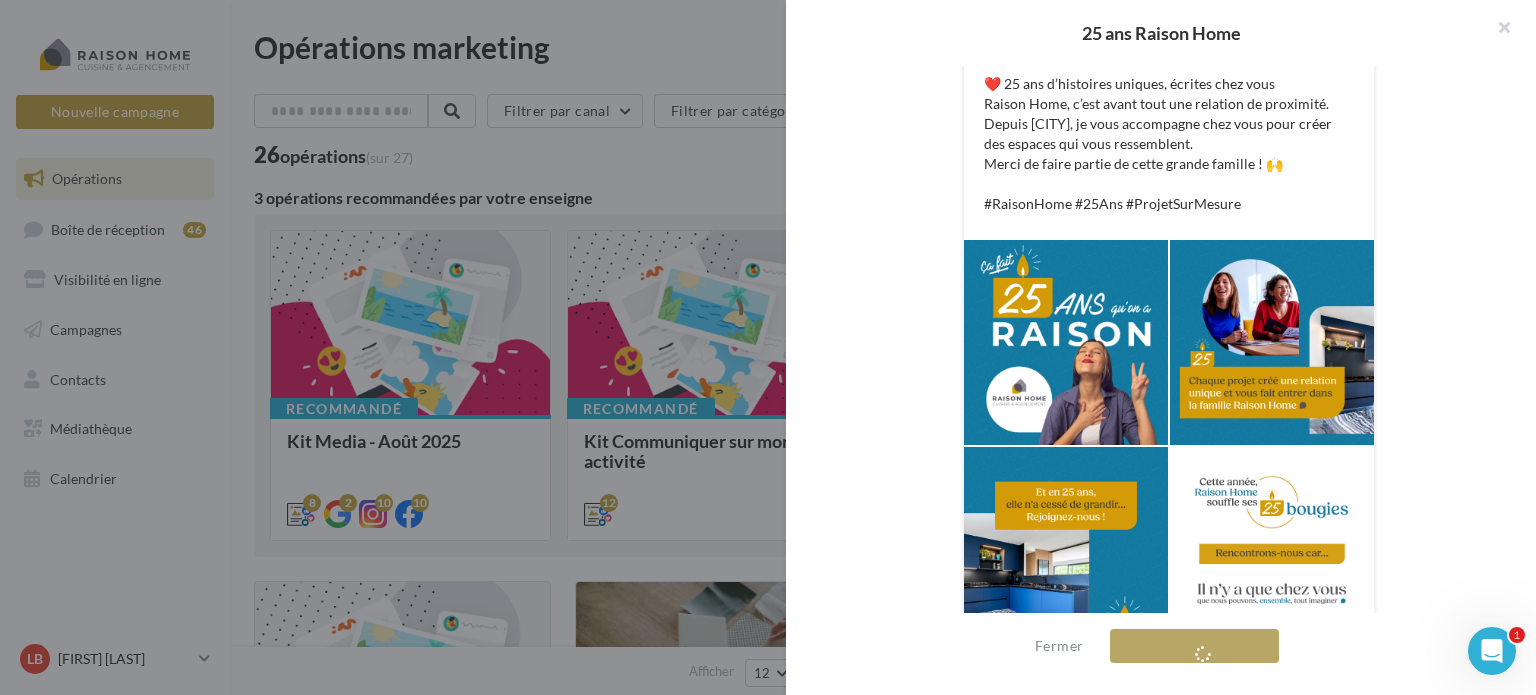 scroll, scrollTop: 784, scrollLeft: 0, axis: vertical 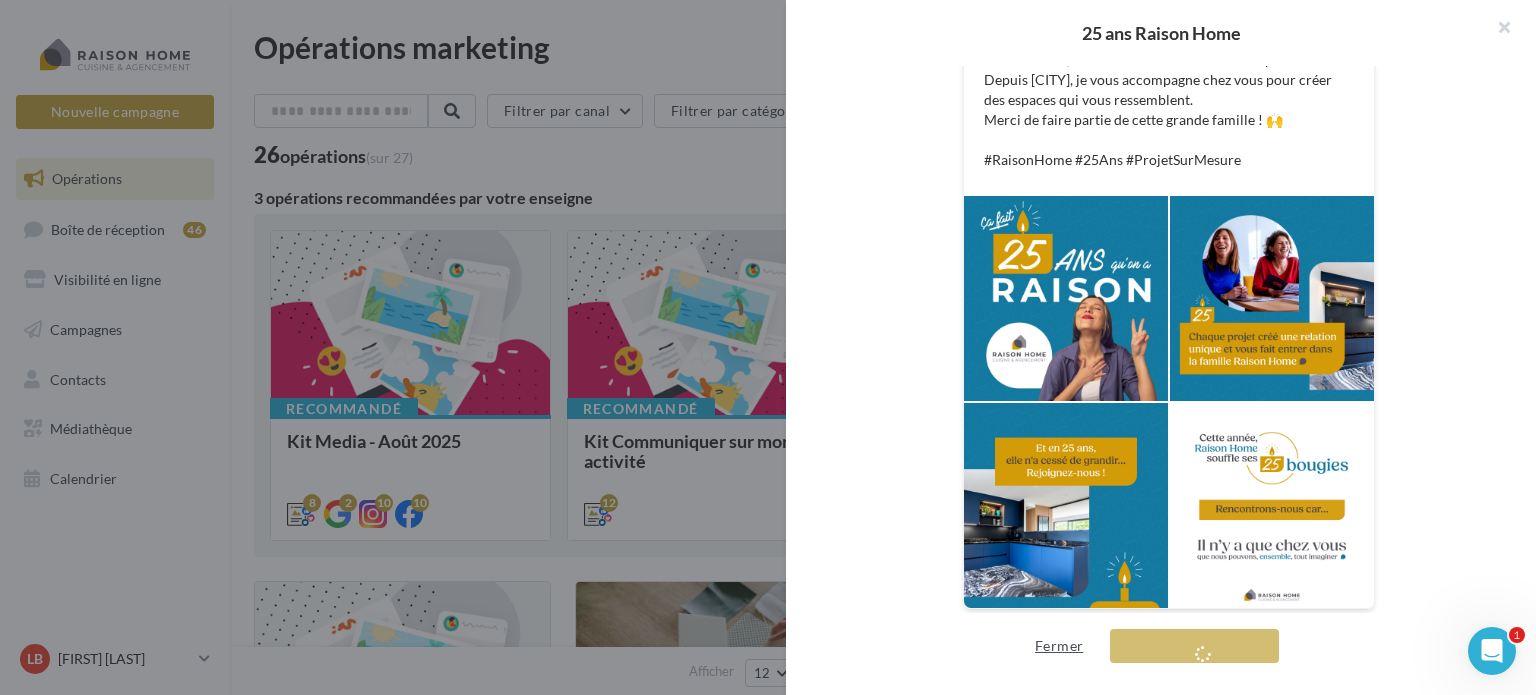 click on "Fermer" at bounding box center [1059, 646] 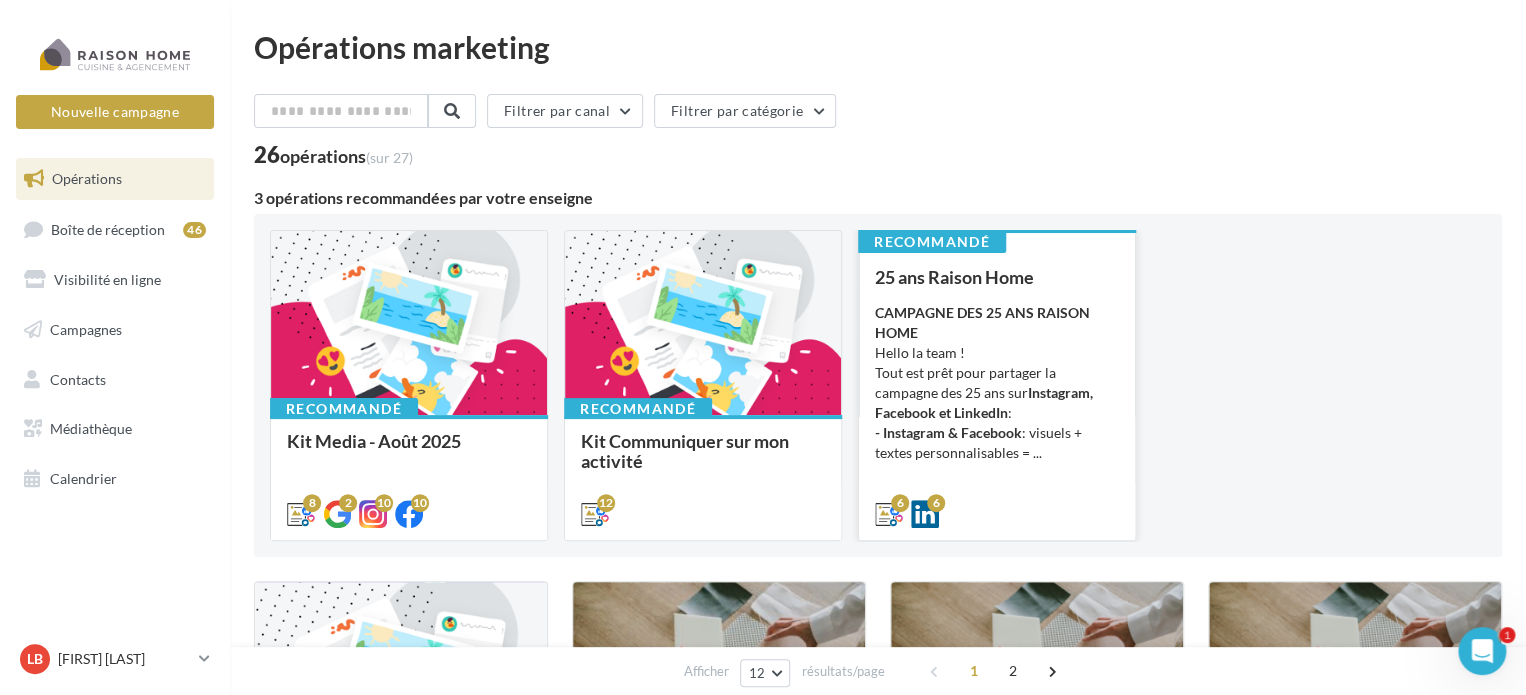 click on "CAMPAGNE DES 25 ANS RAISON HOME
Hello la team !
Tout est prêt pour partager la campagne des 25 ans sur  Instagram, Facebook et LinkedIn  :
- Instagram & Facebook  : visuels + textes personnalisables = ..." at bounding box center [997, 383] 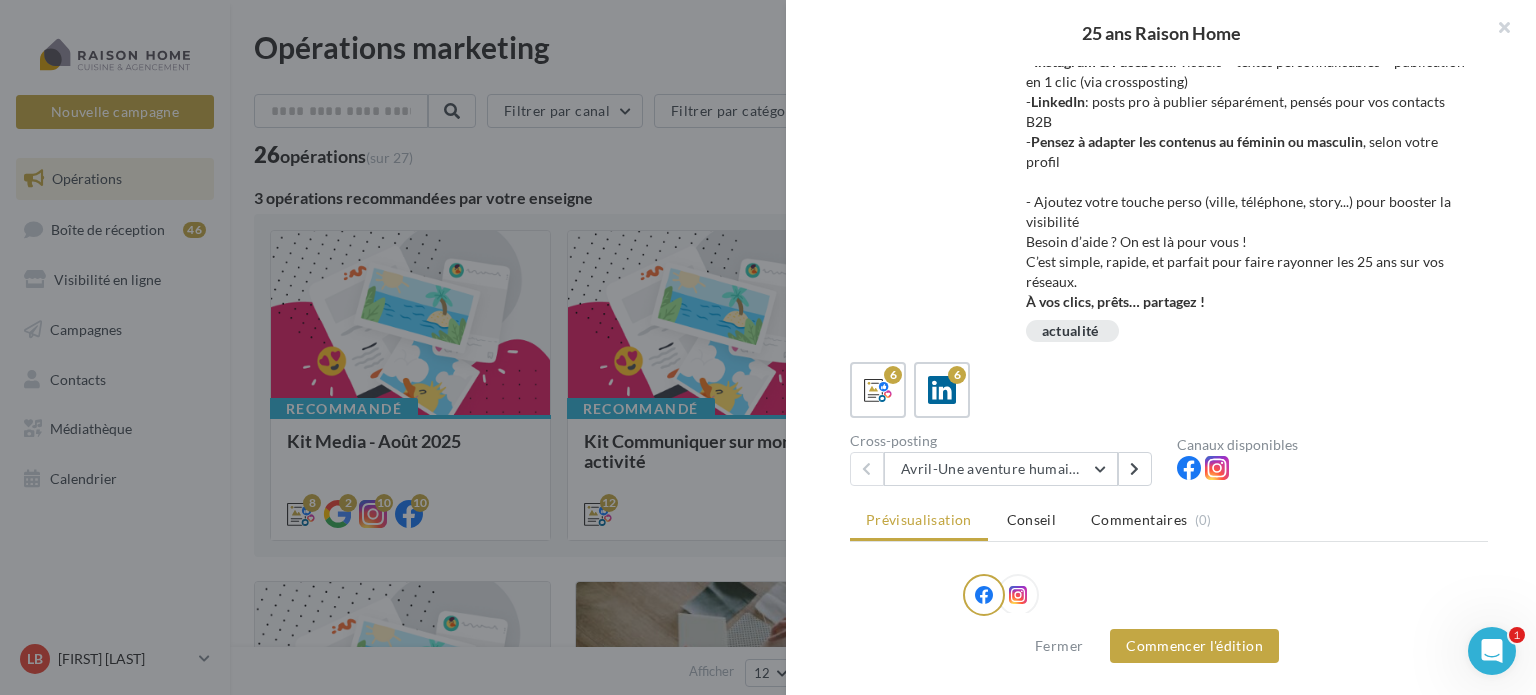 scroll, scrollTop: 200, scrollLeft: 0, axis: vertical 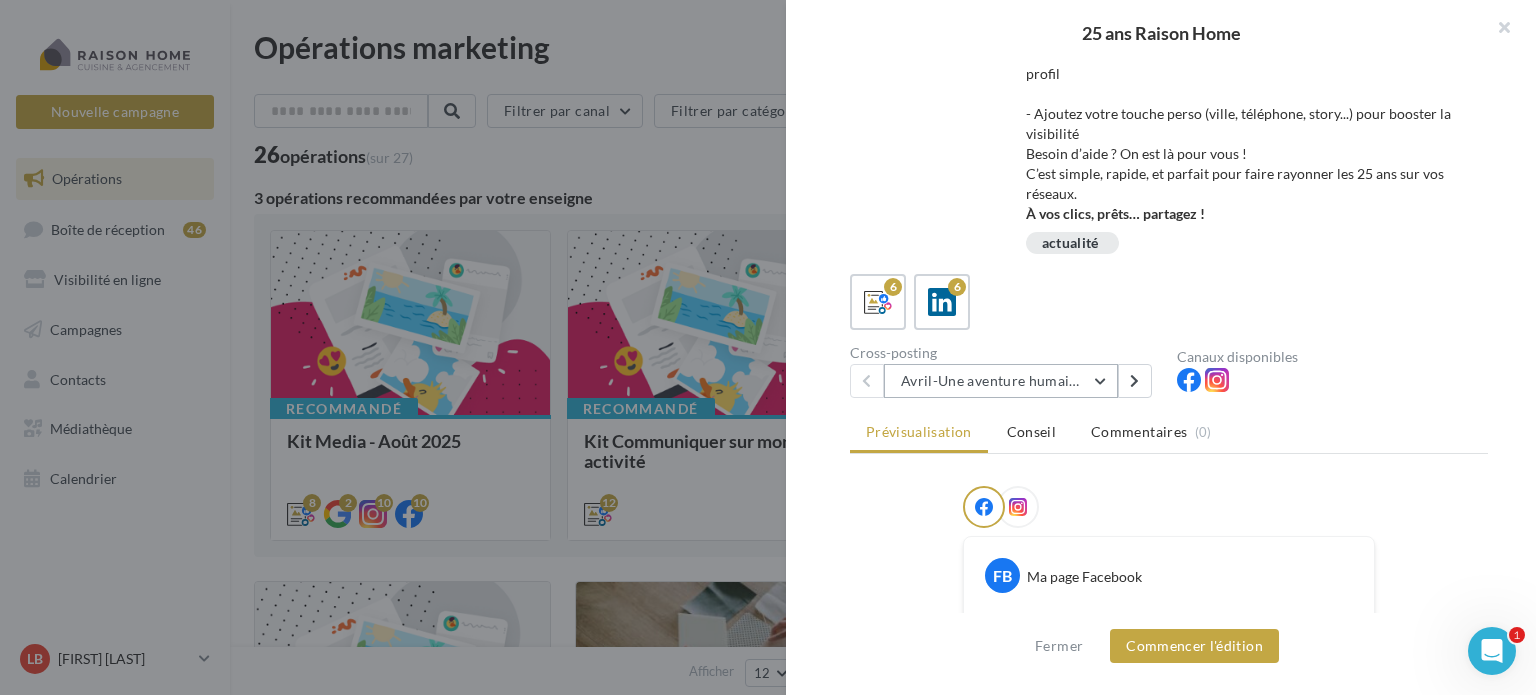 click on "Avril-Une aventure humaine depuis 25 ans" at bounding box center [1001, 381] 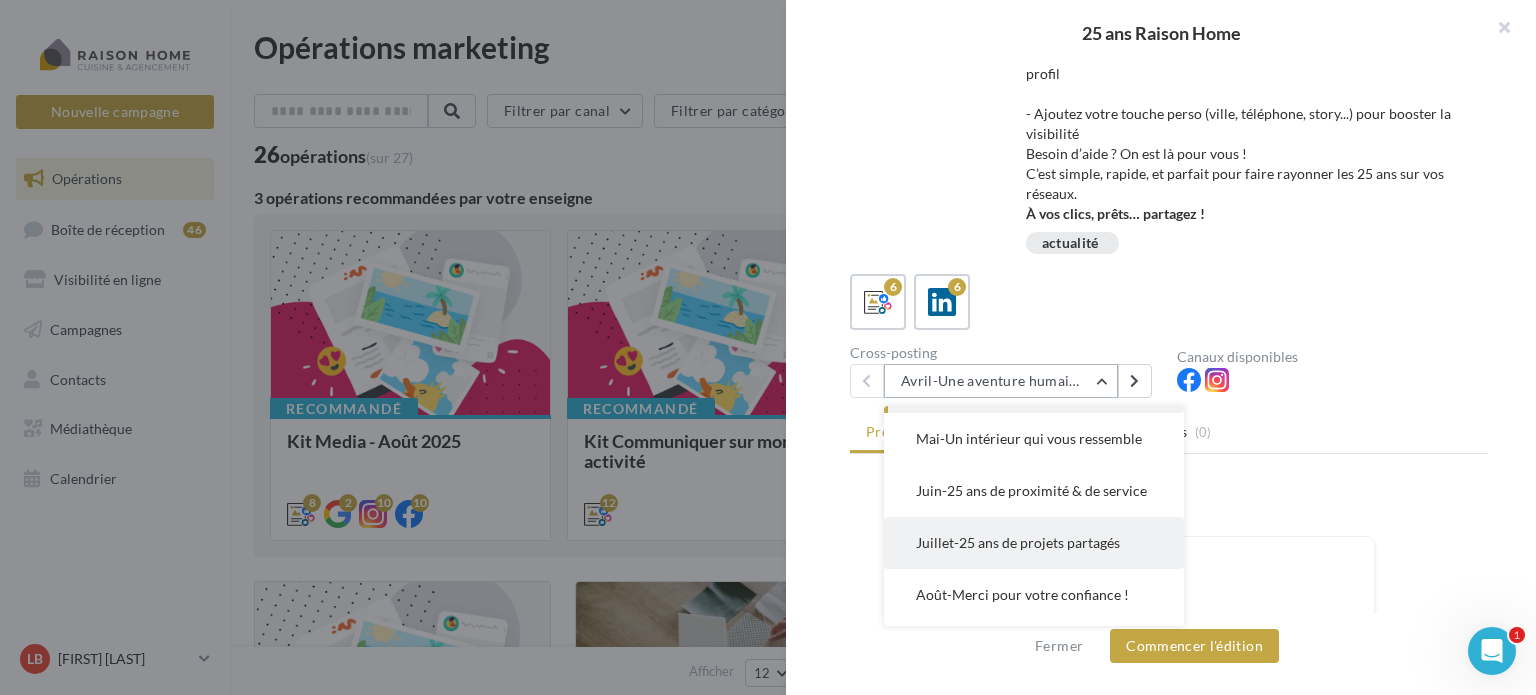 scroll, scrollTop: 100, scrollLeft: 0, axis: vertical 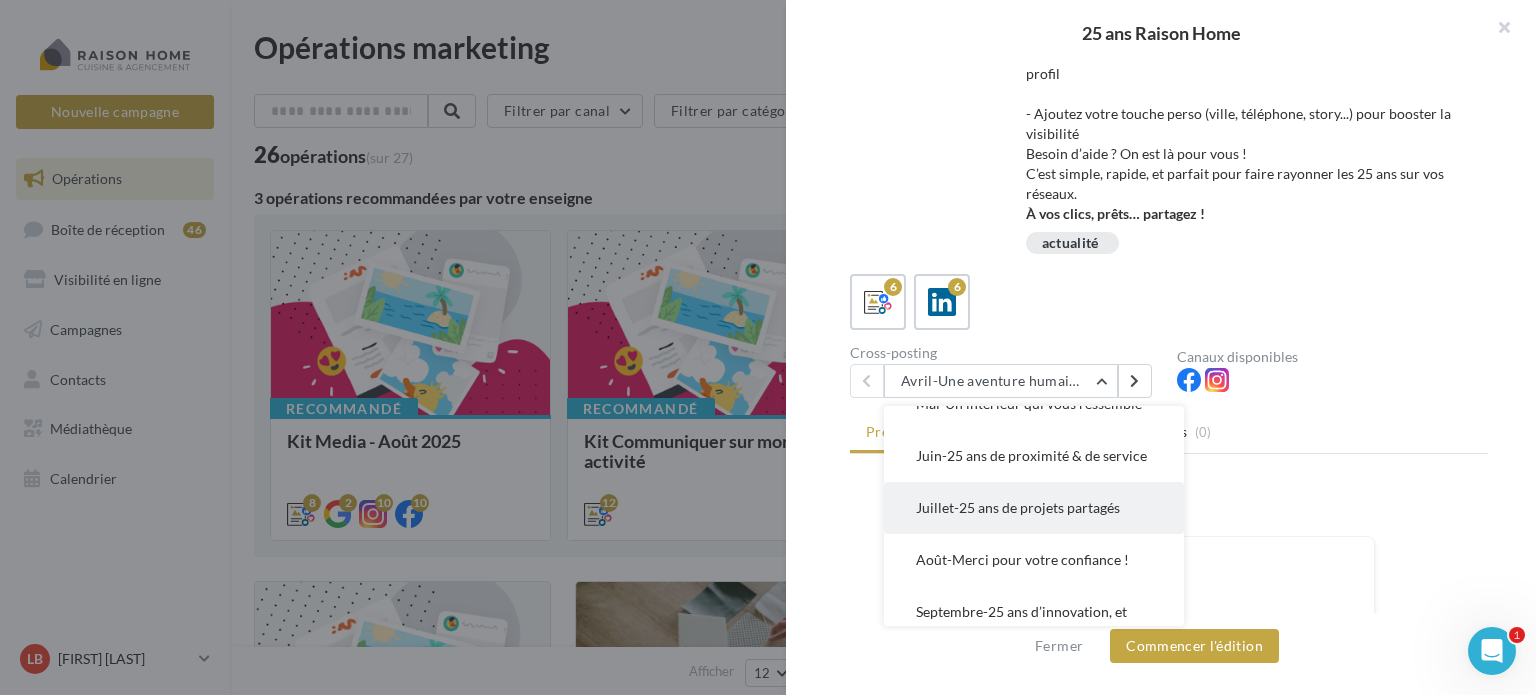 click on "Juillet-25 ans de projets partagés" at bounding box center [1018, 507] 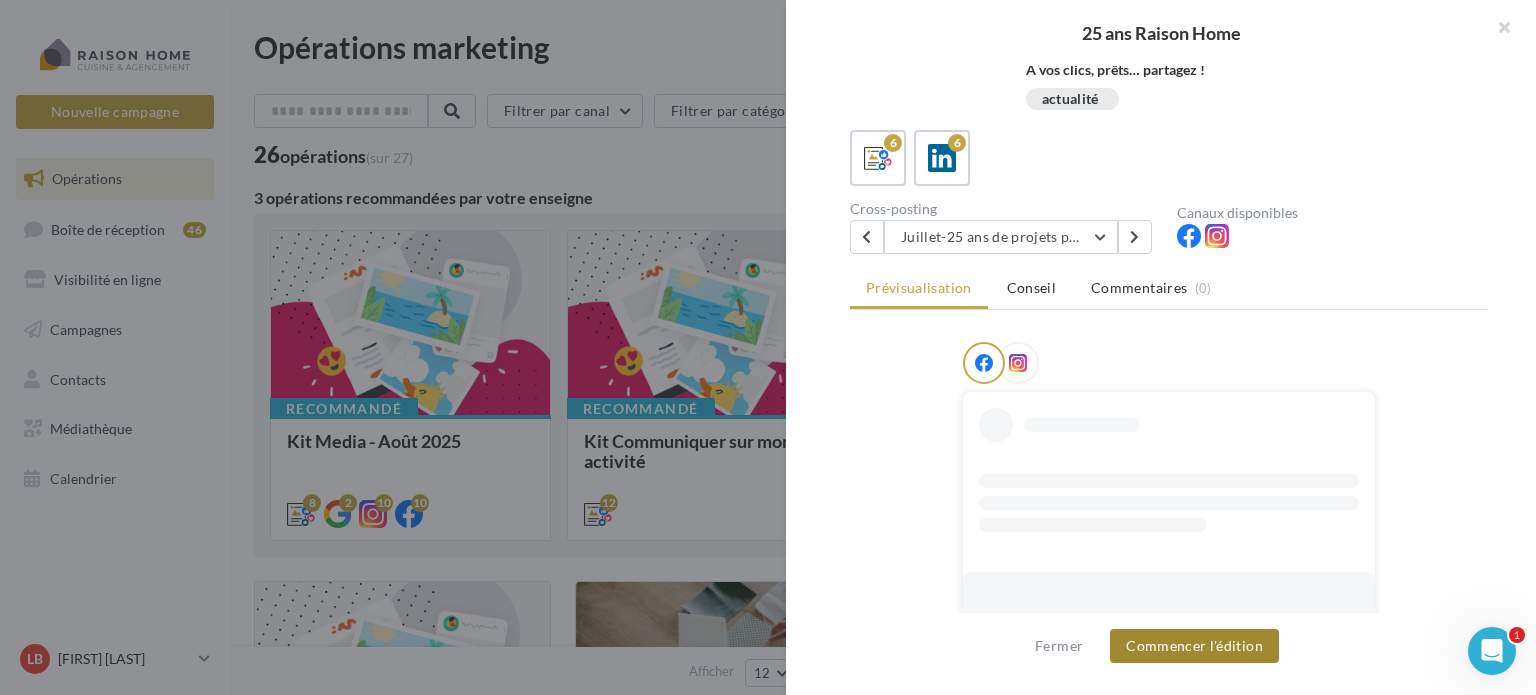 scroll, scrollTop: 452, scrollLeft: 0, axis: vertical 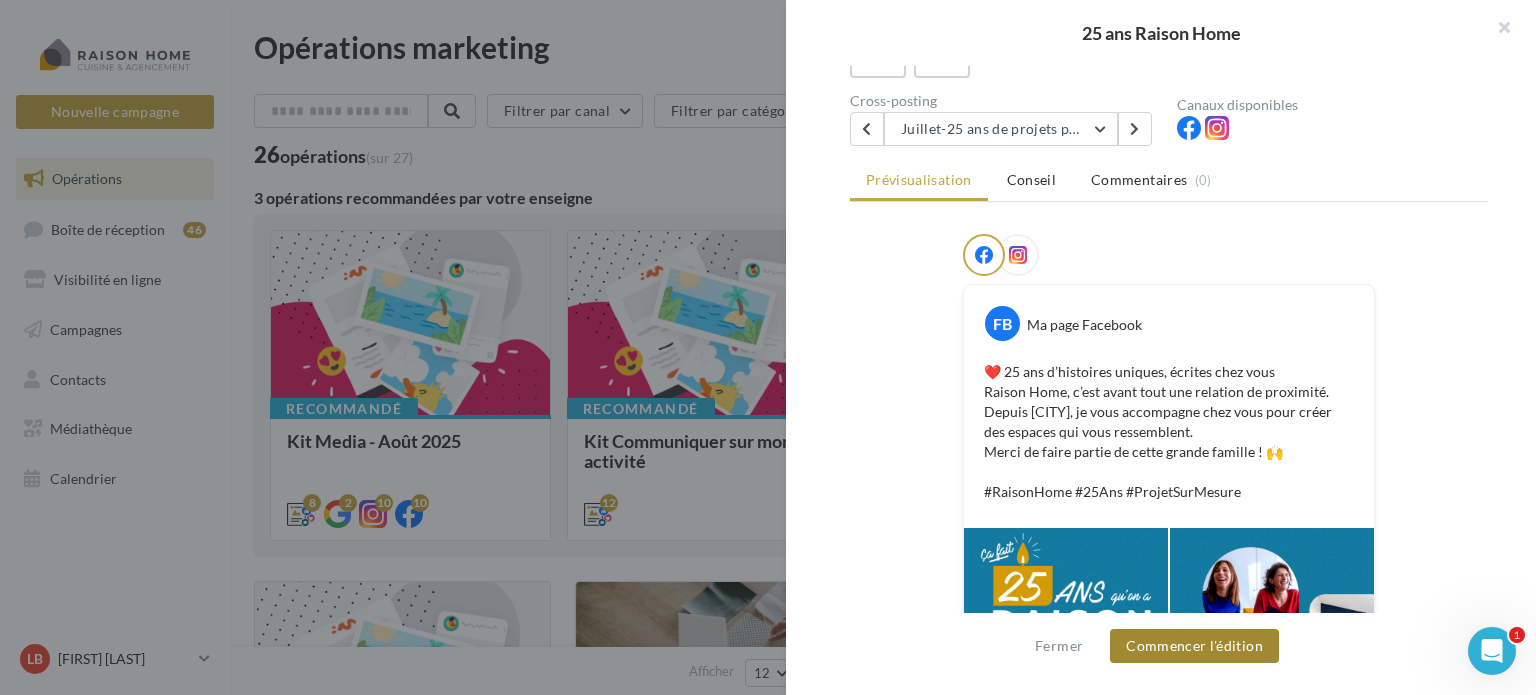 click on "Commencer l'édition" at bounding box center (1194, 646) 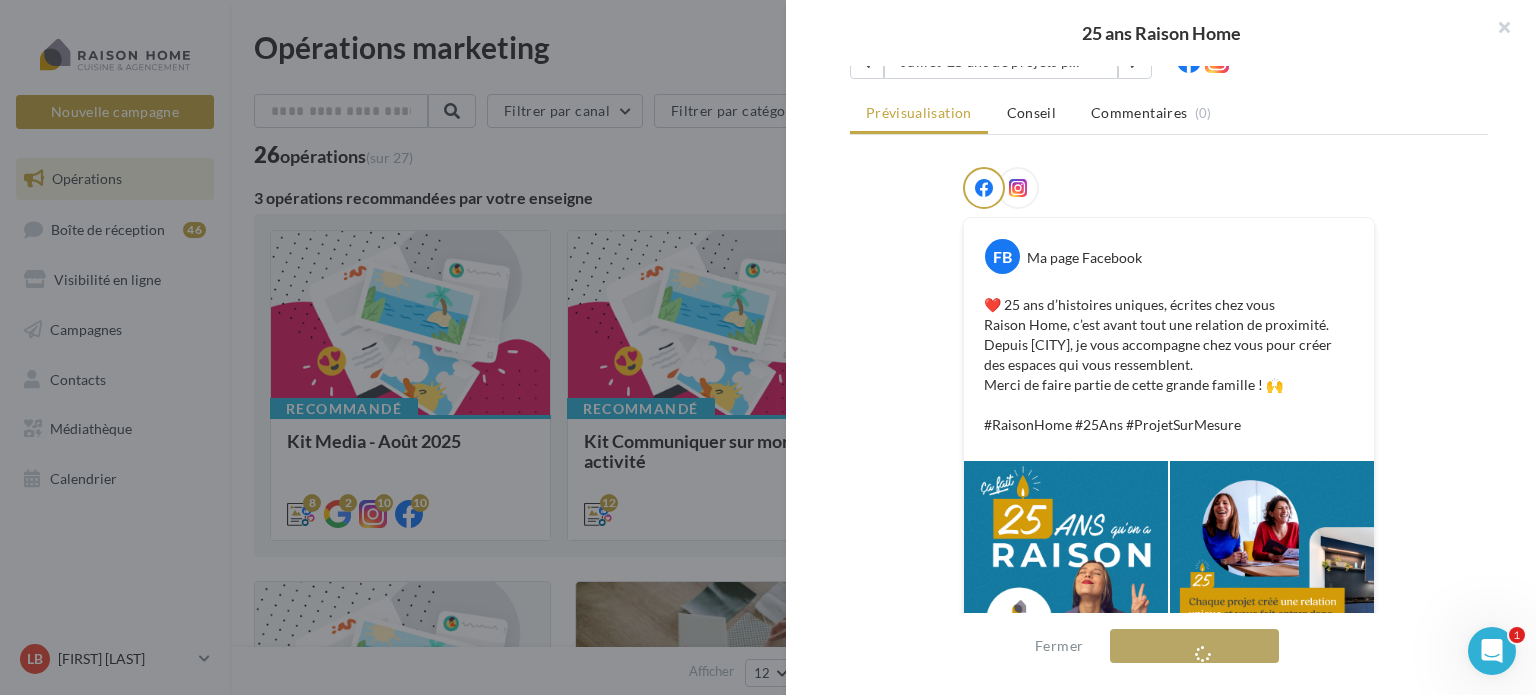 scroll, scrollTop: 285, scrollLeft: 0, axis: vertical 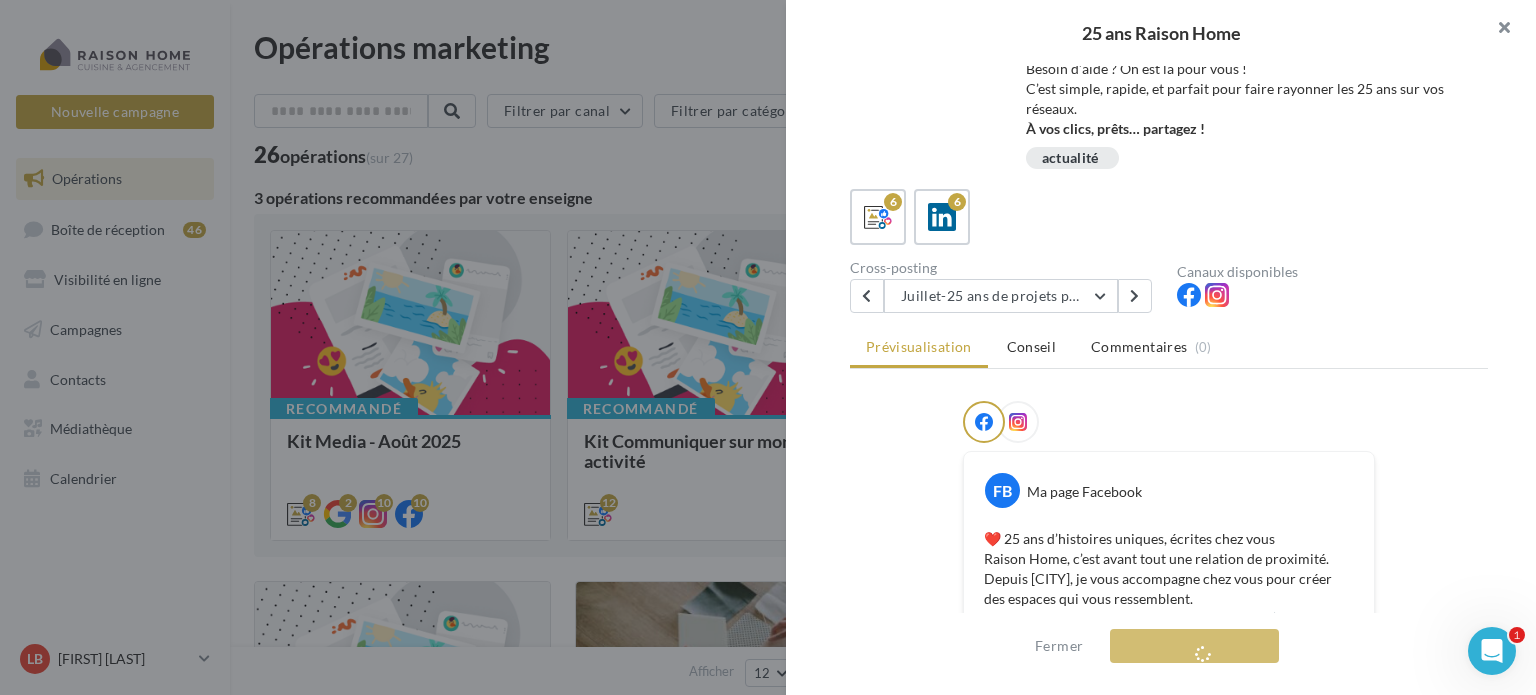click at bounding box center [1496, 30] 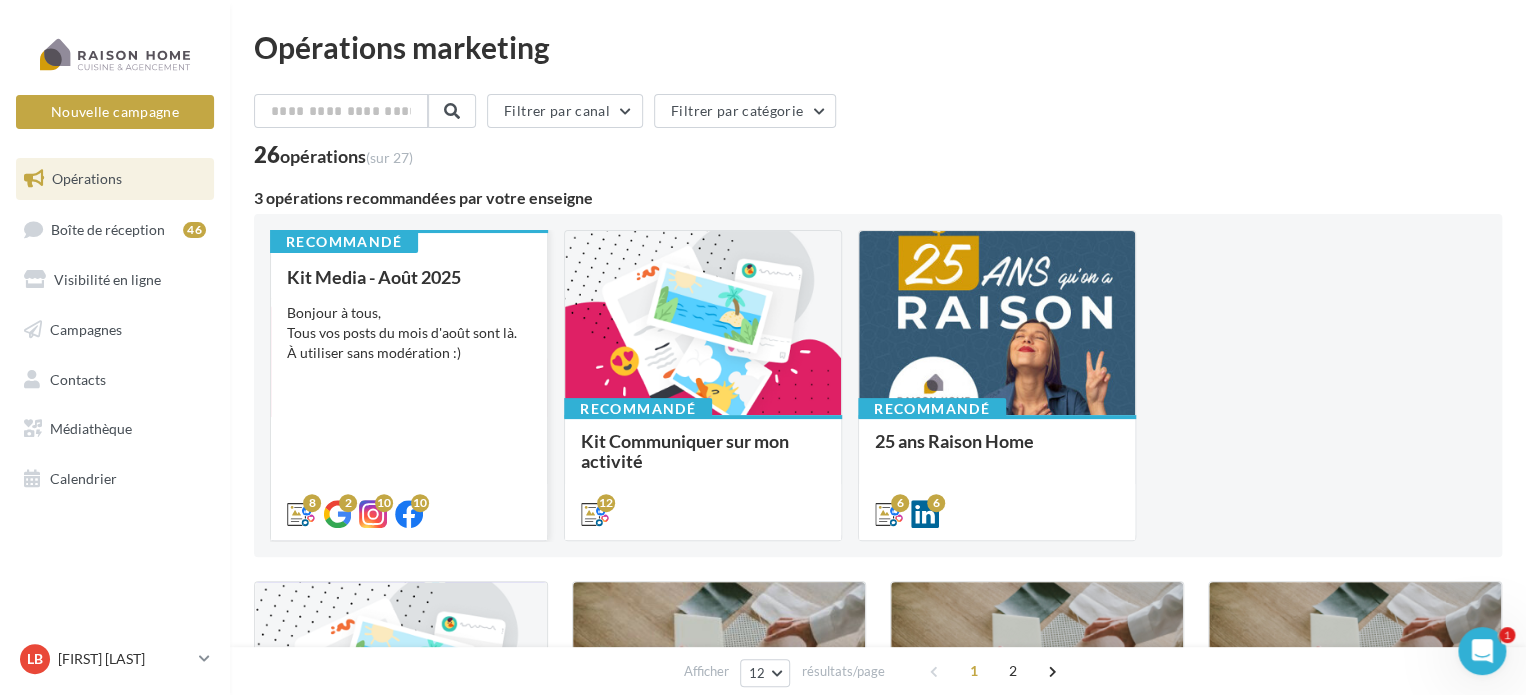 click on "Kit Media - Août 2025        Bonjour à tous,
Tous vos posts du mois d'août sont là.
À utiliser sans modération :)" at bounding box center (409, 394) 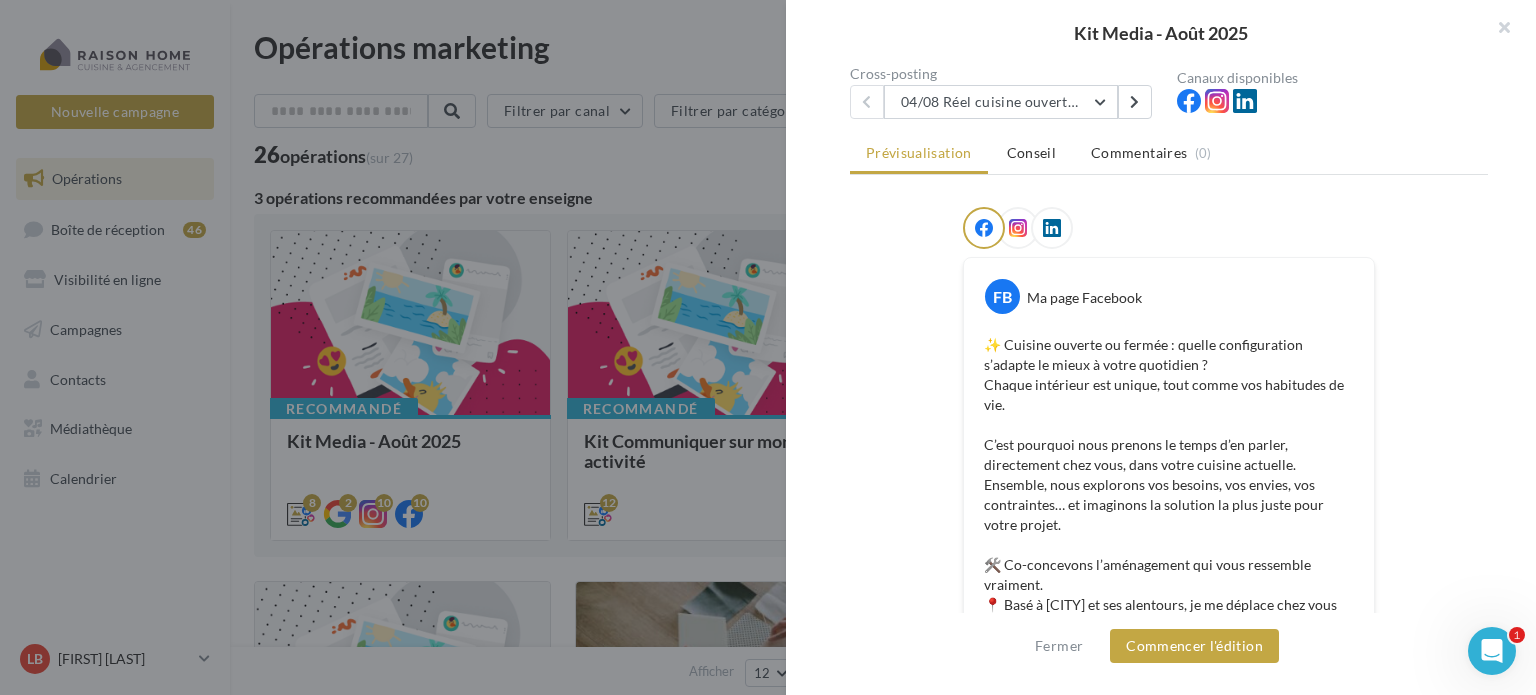 scroll, scrollTop: 200, scrollLeft: 0, axis: vertical 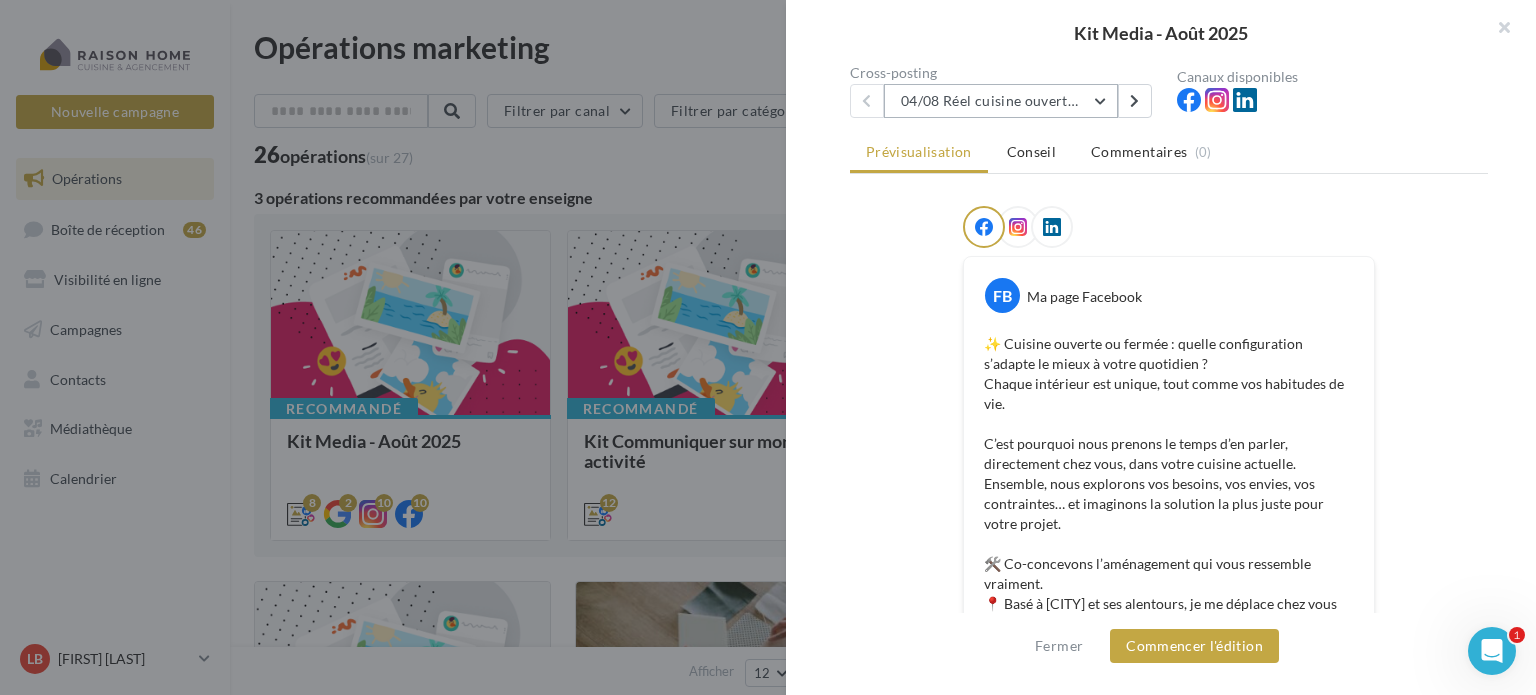 click on "04/08 Réel cuisine ouverte ou fermée" at bounding box center [1001, 101] 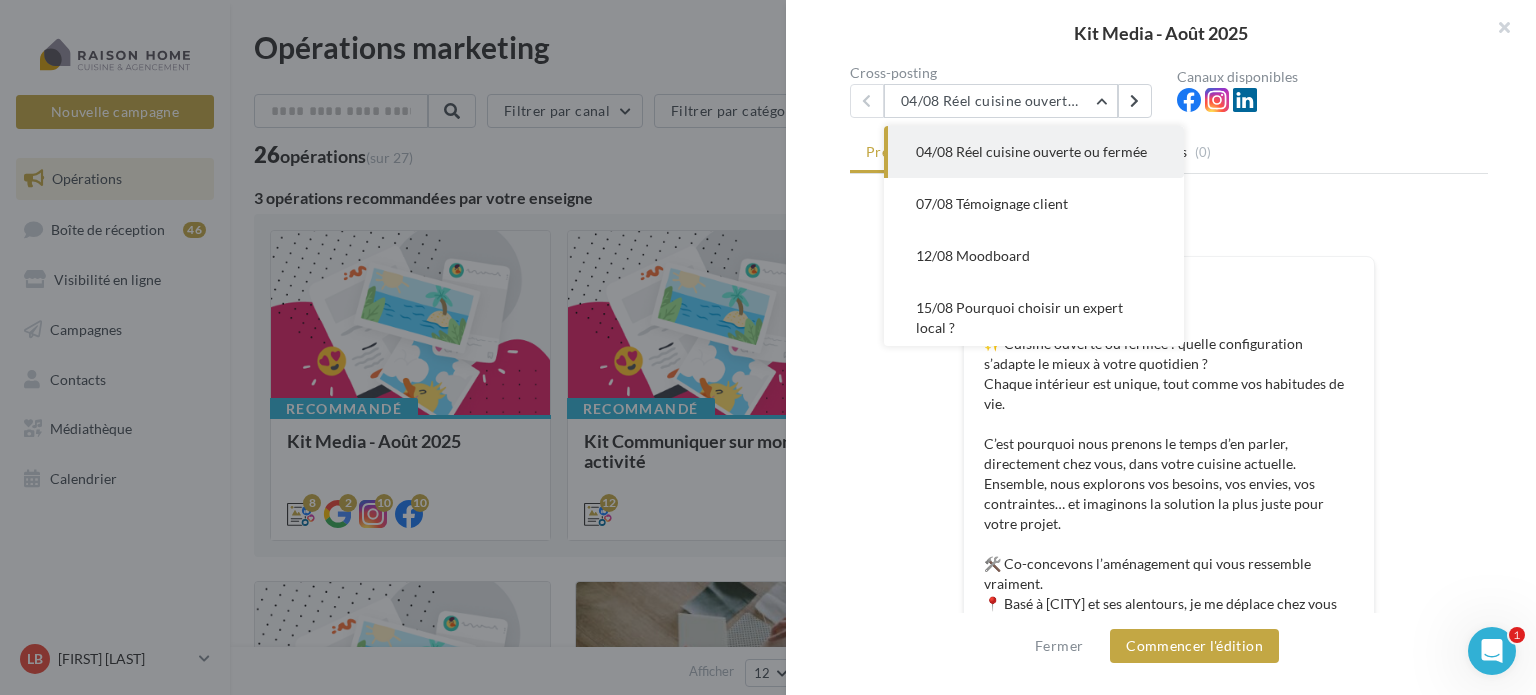 click on "04/08 Réel cuisine ouverte ou fermée" at bounding box center (1034, 152) 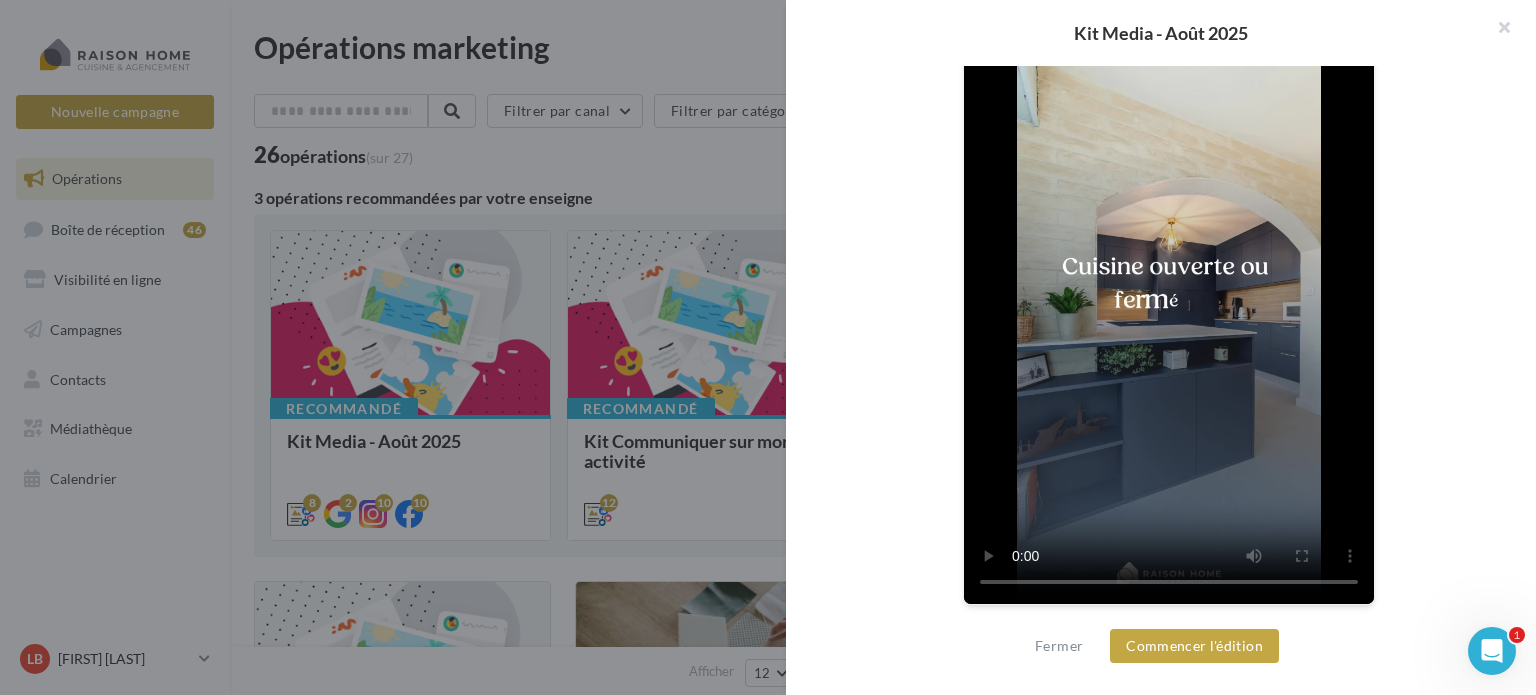 scroll, scrollTop: 872, scrollLeft: 0, axis: vertical 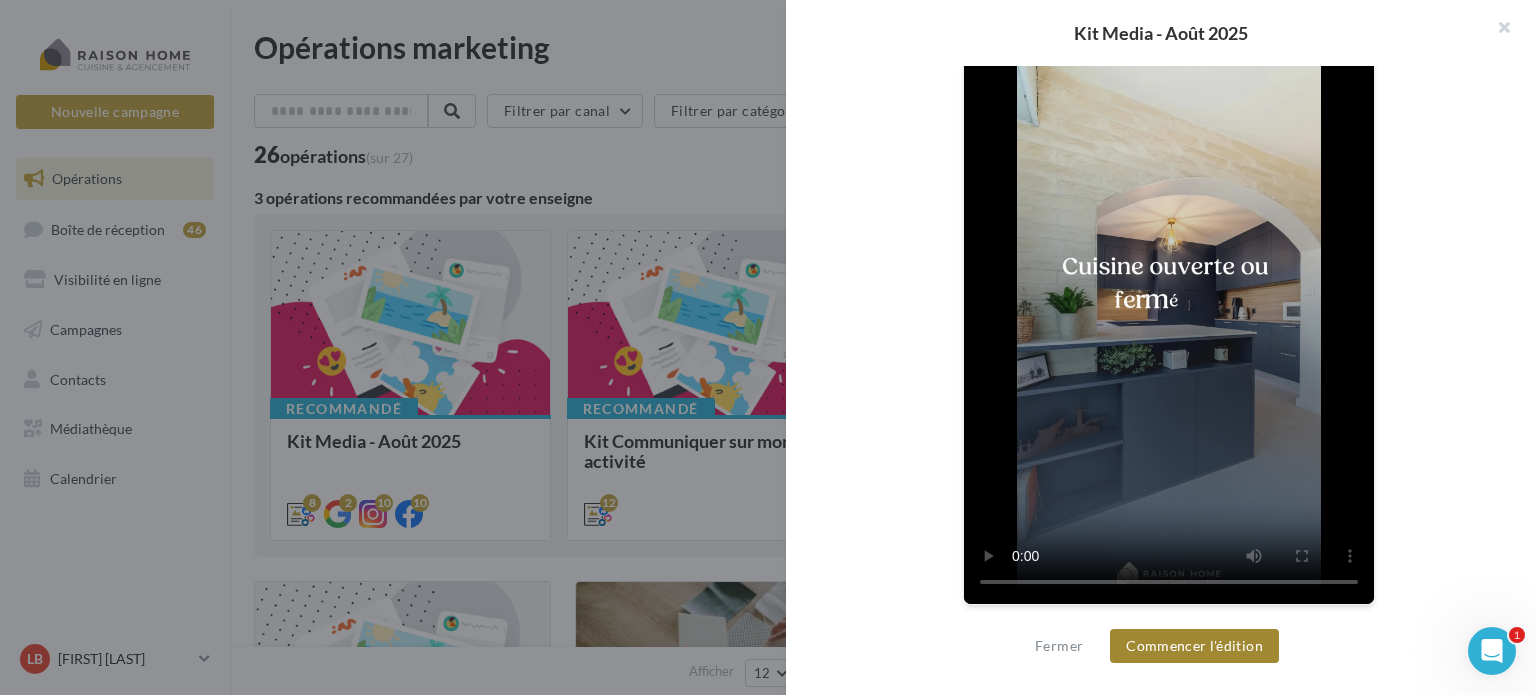 click on "Commencer l'édition" at bounding box center [1194, 646] 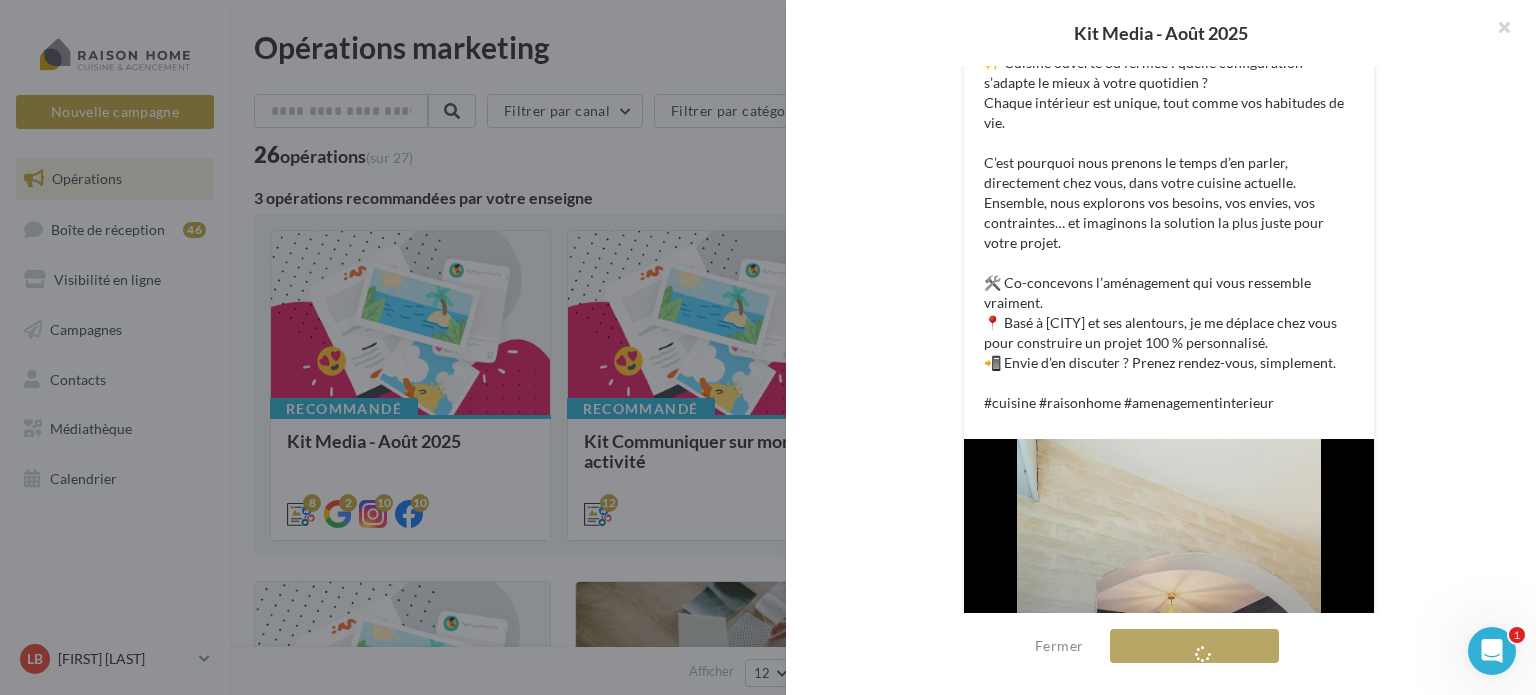 scroll, scrollTop: 372, scrollLeft: 0, axis: vertical 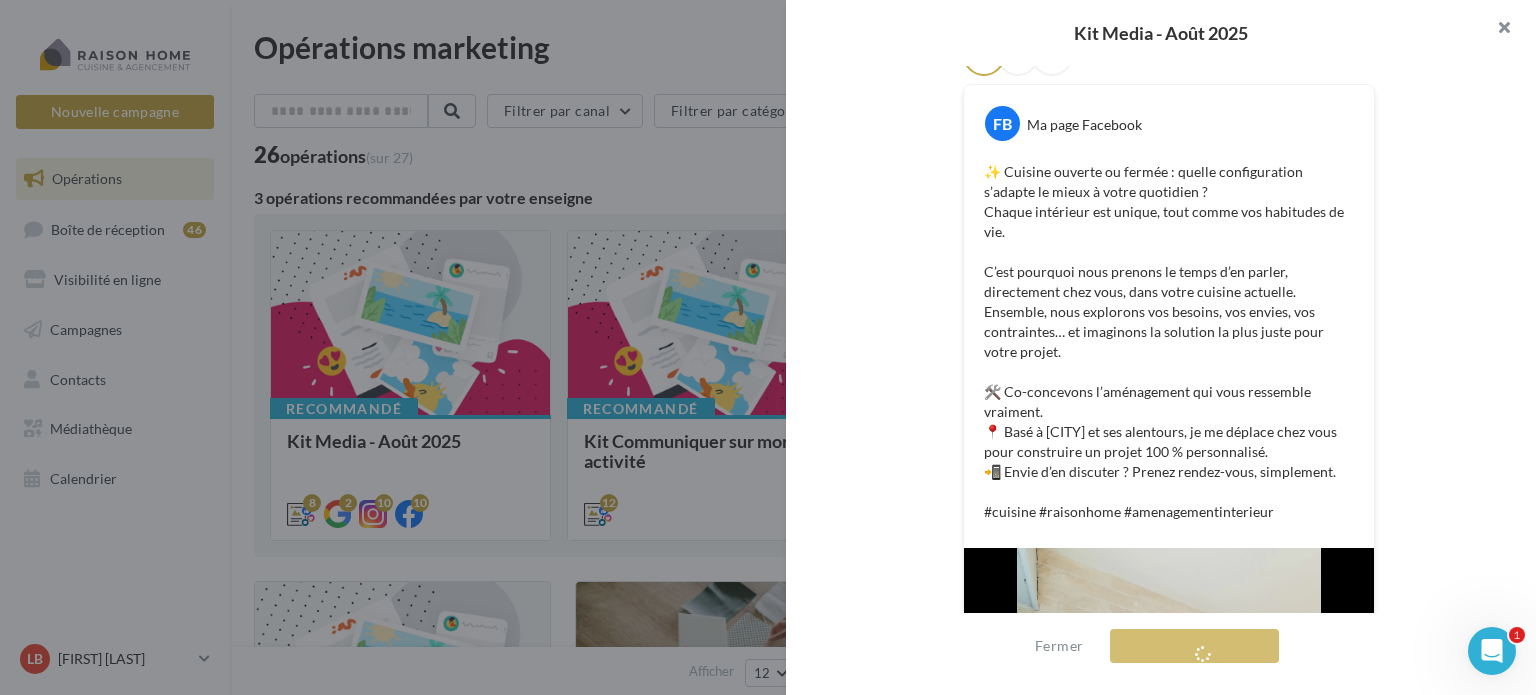 click at bounding box center (1496, 30) 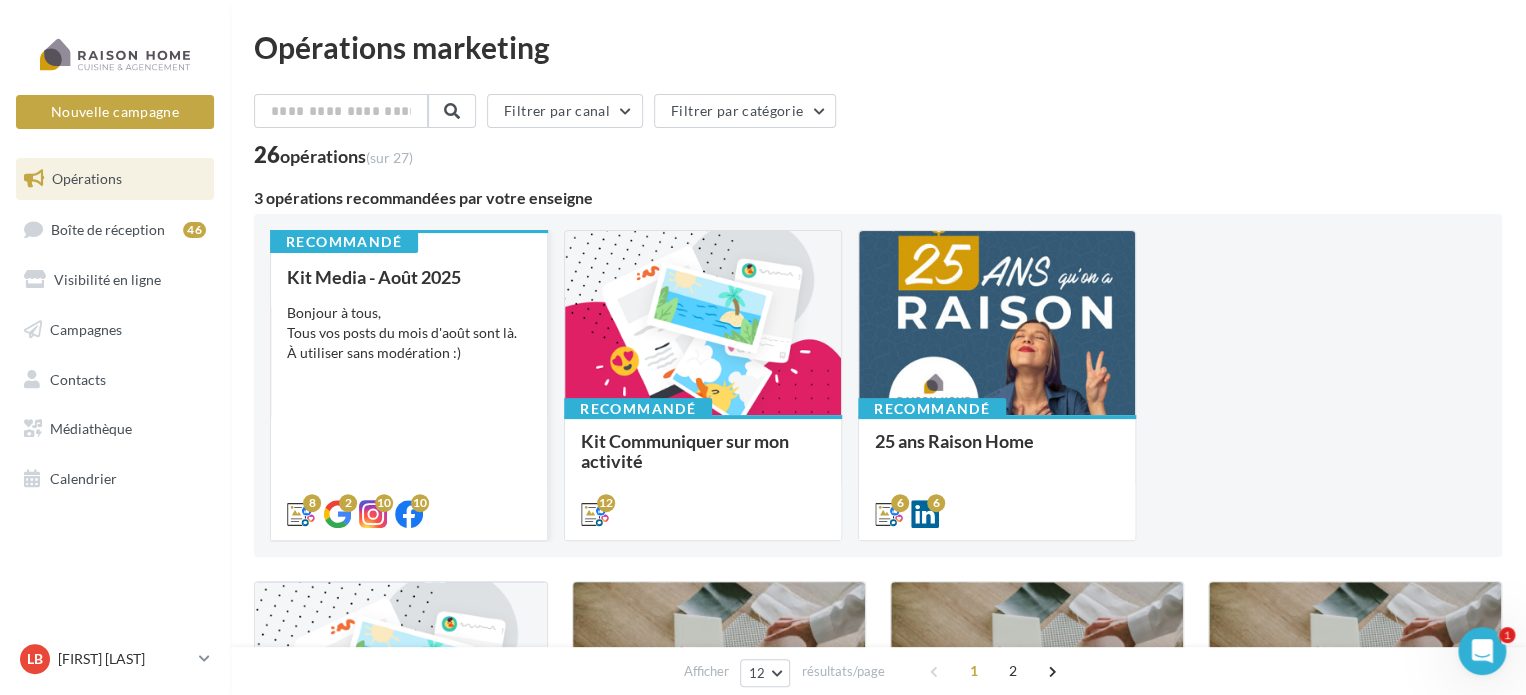 click on "Recommandé          Kit Media - Août 2025        Bonjour à tous,
Tous vos posts du mois d'août sont là.
À utiliser sans modération :)" at bounding box center (409, 383) 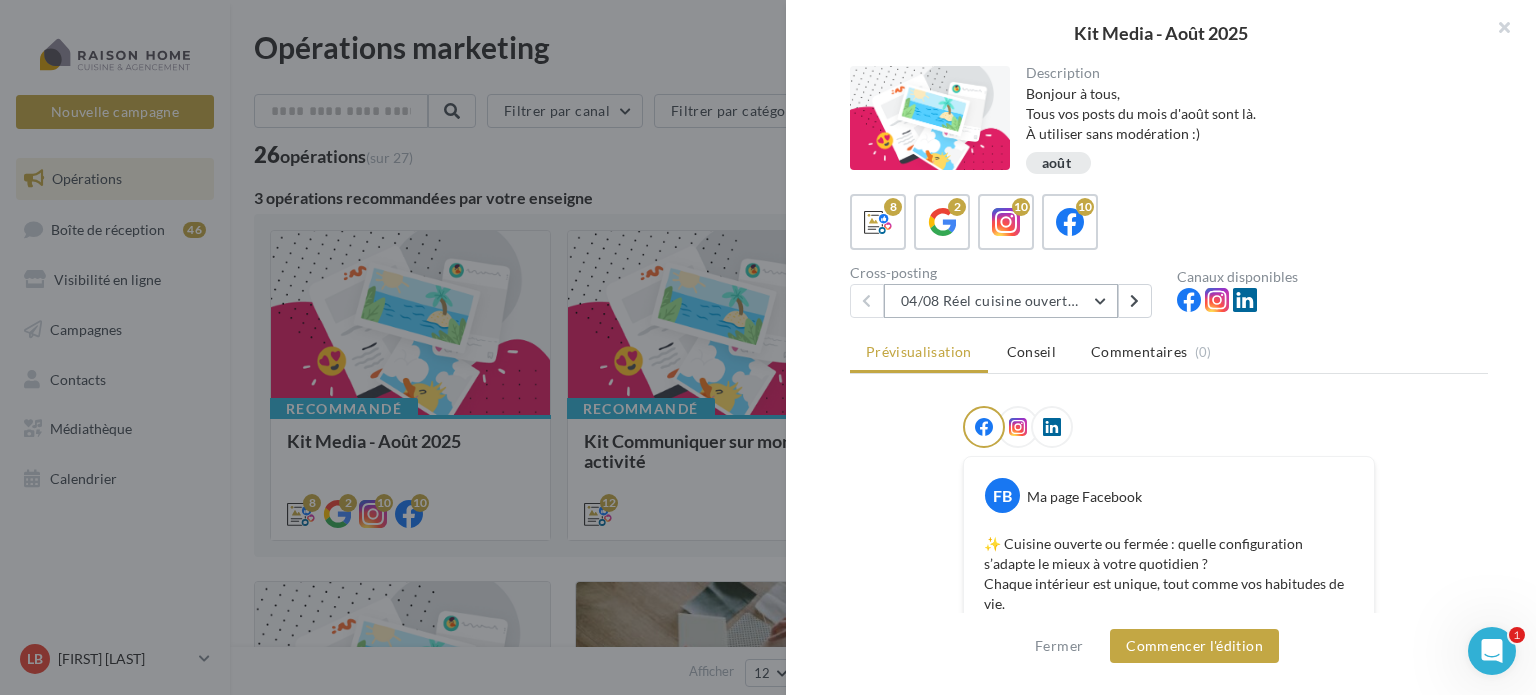click on "04/08 Réel cuisine ouverte ou fermée" at bounding box center [1001, 301] 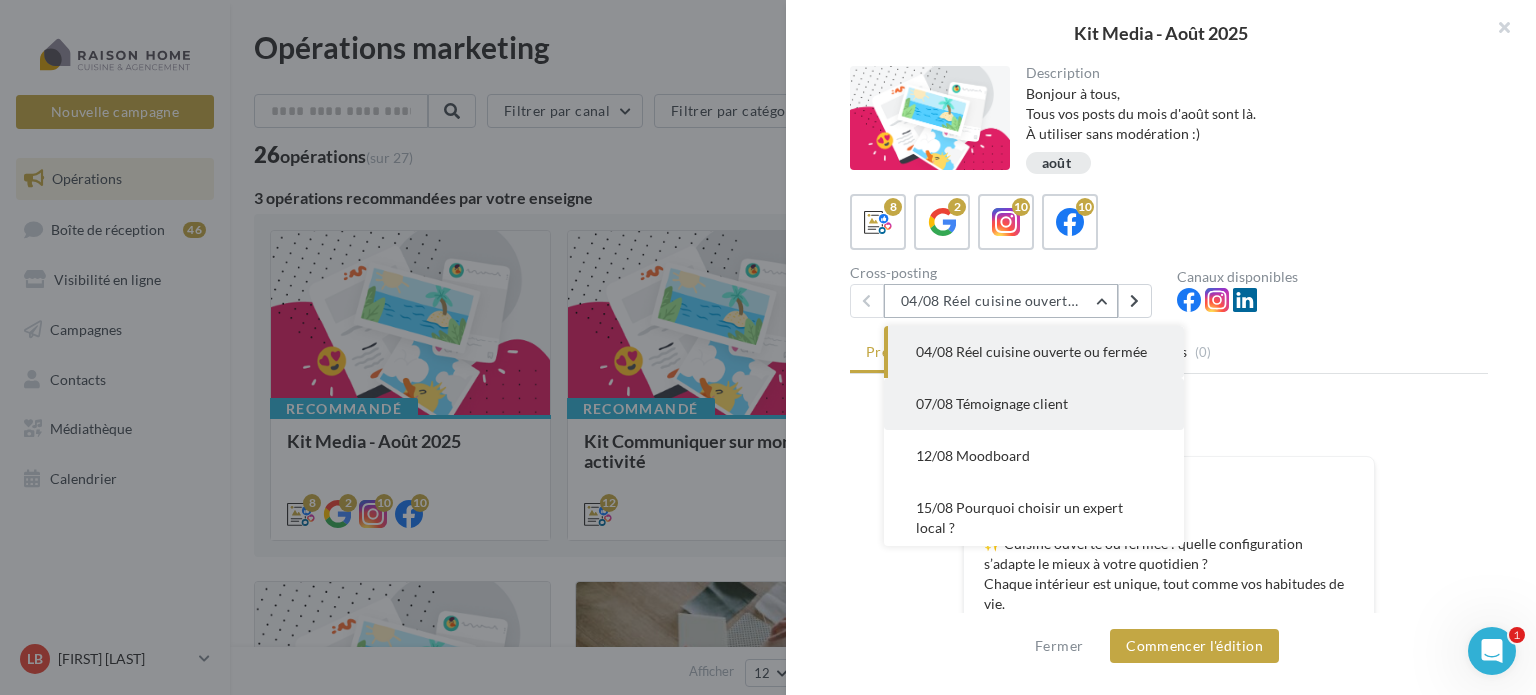 scroll, scrollTop: 100, scrollLeft: 0, axis: vertical 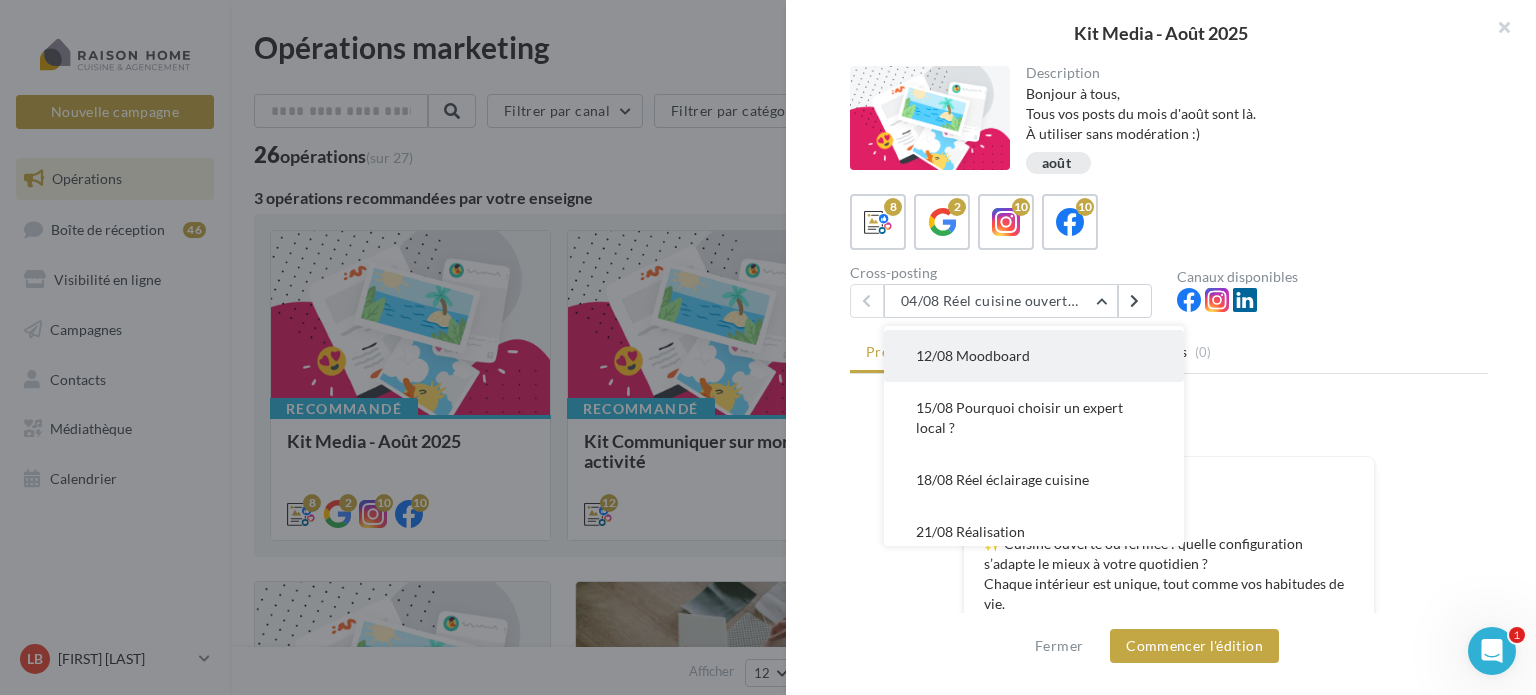 click on "12/08 Moodboard" at bounding box center (973, 355) 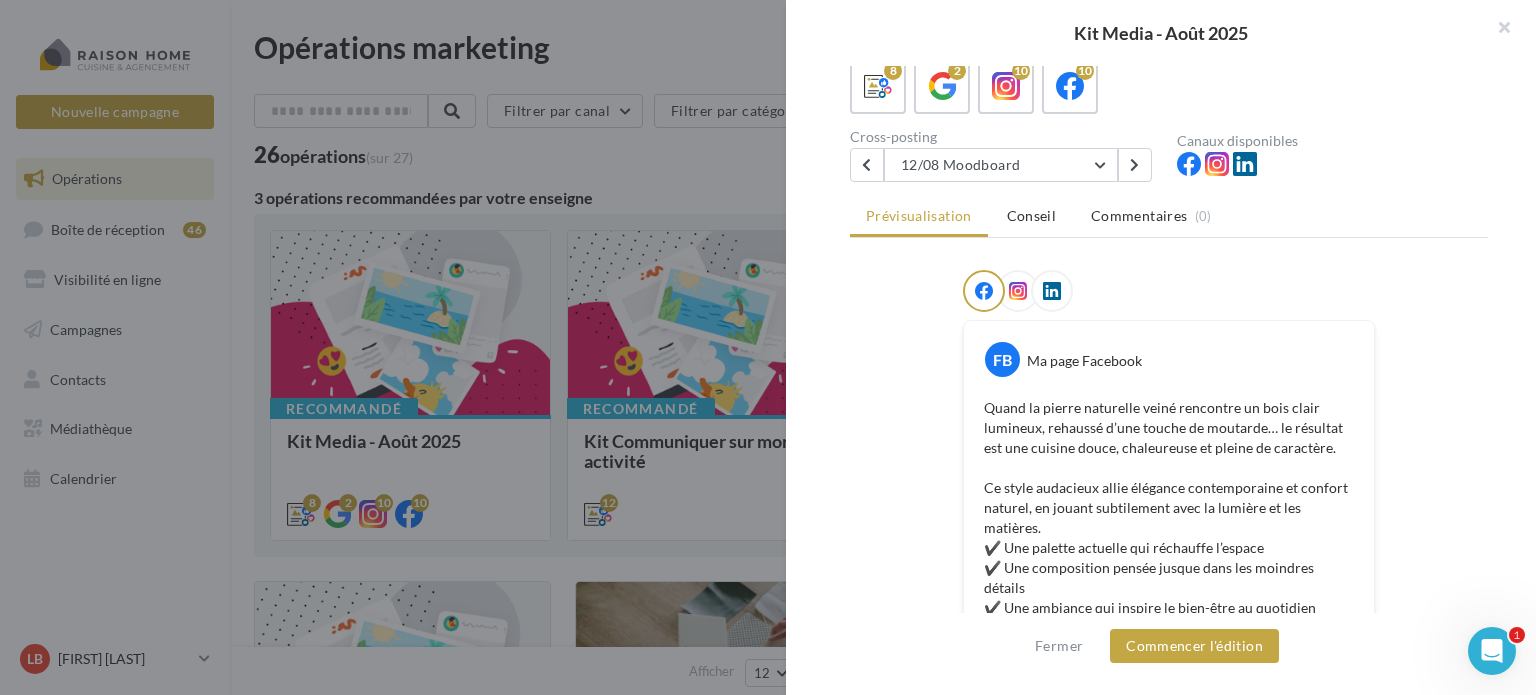 scroll, scrollTop: 0, scrollLeft: 0, axis: both 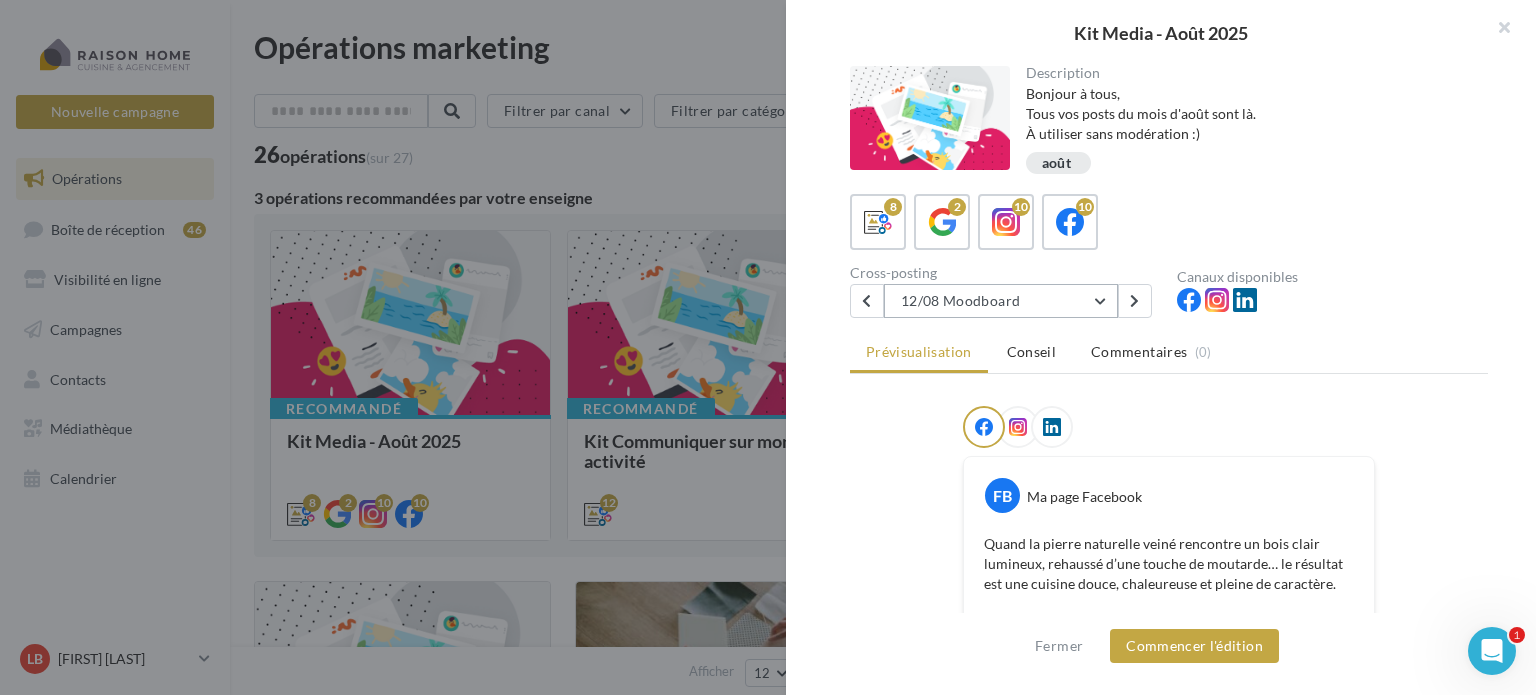 click on "12/08 Moodboard" at bounding box center [1001, 301] 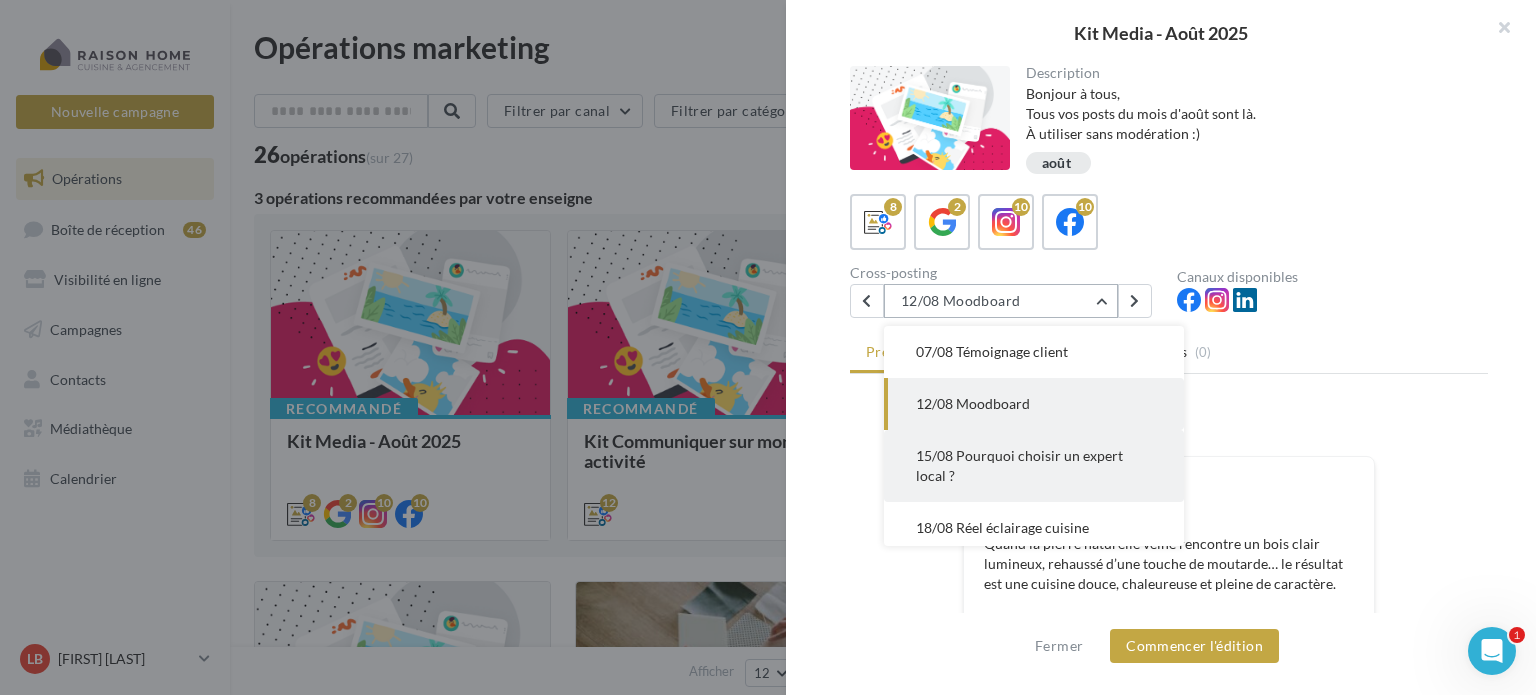 scroll, scrollTop: 152, scrollLeft: 0, axis: vertical 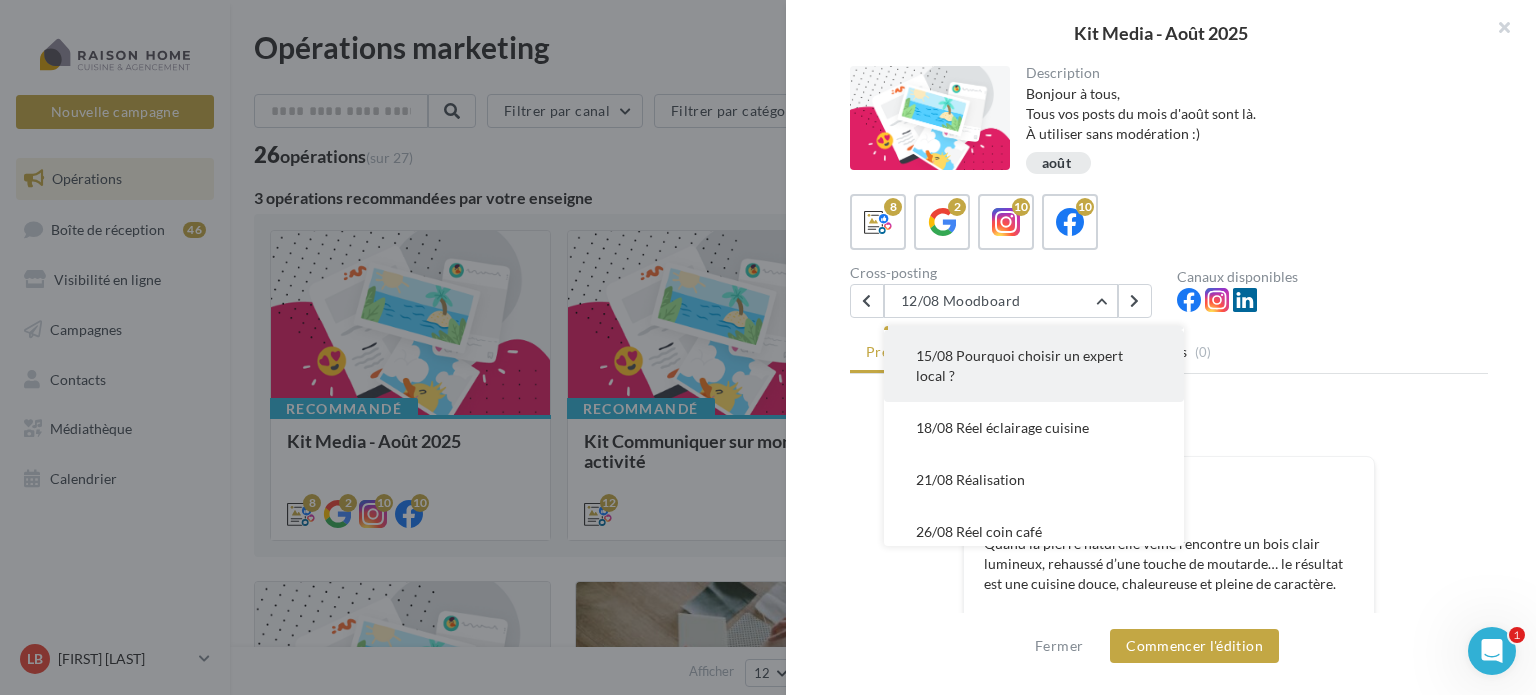 click on "15/08 Pourquoi choisir un expert local ?" at bounding box center (1019, 365) 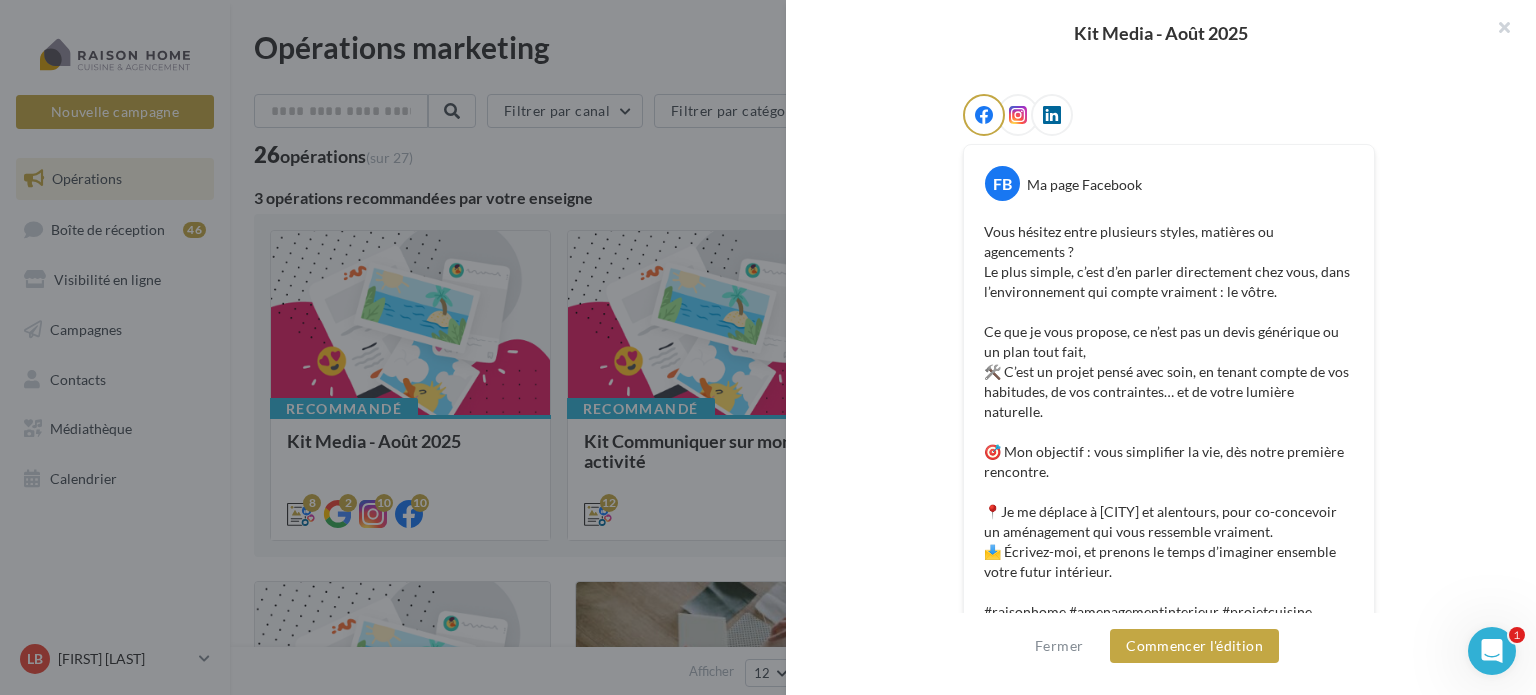 scroll, scrollTop: 200, scrollLeft: 0, axis: vertical 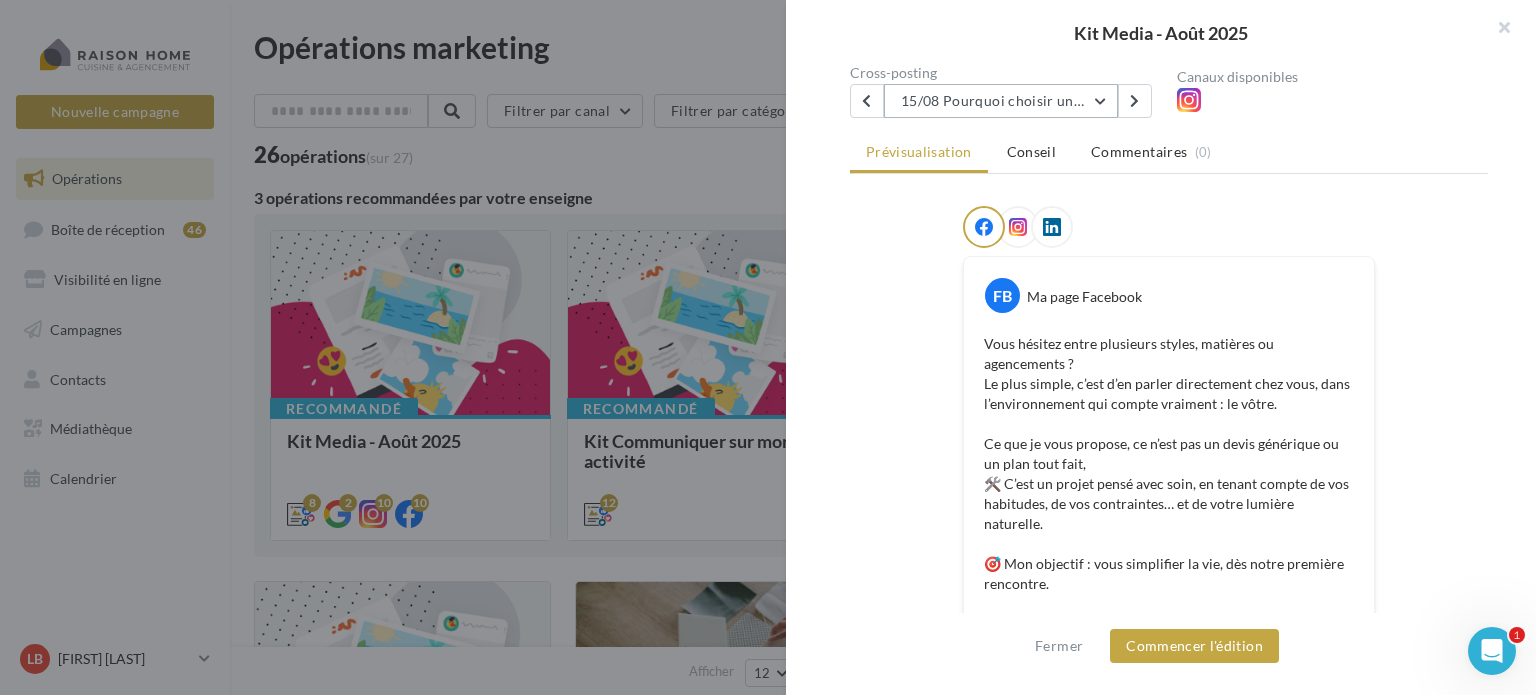 click on "15/08 Pourquoi choisir un expert local ?" at bounding box center [1001, 101] 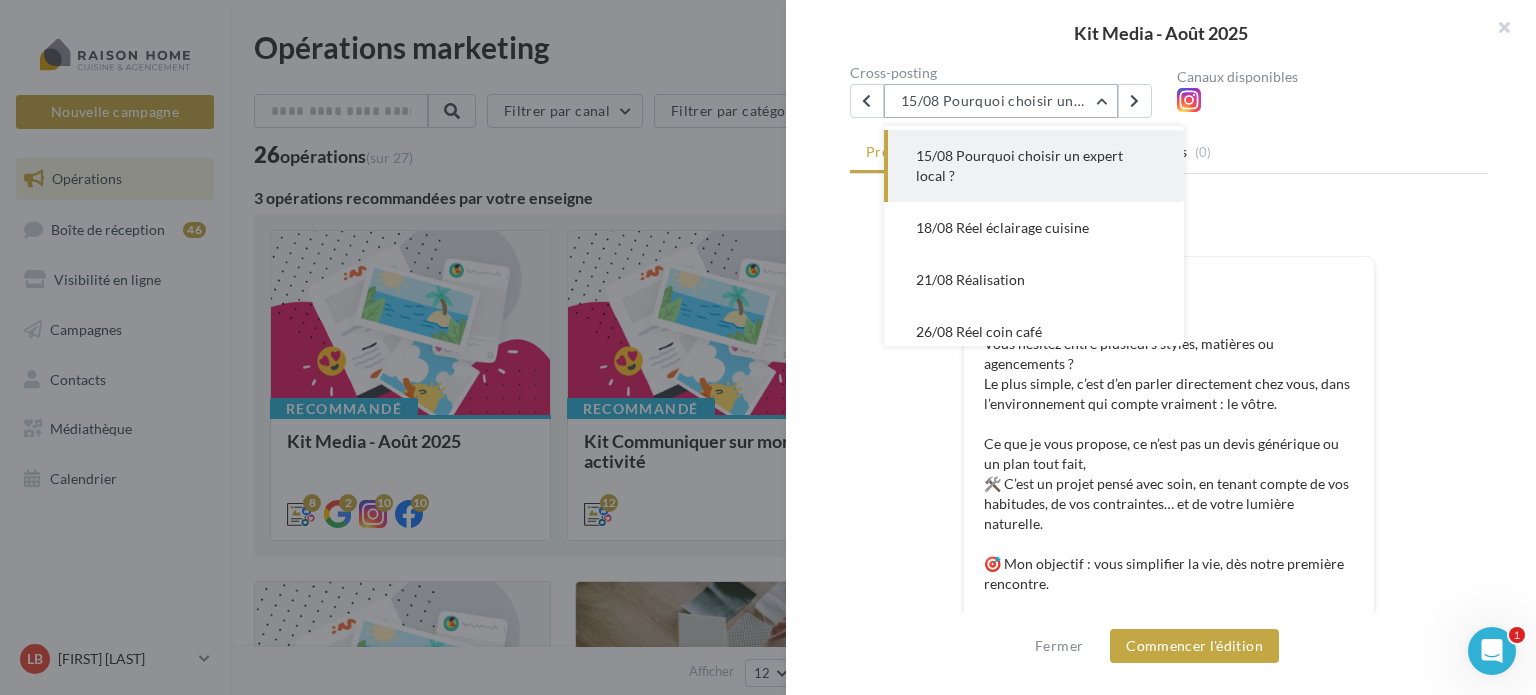 scroll, scrollTop: 144, scrollLeft: 0, axis: vertical 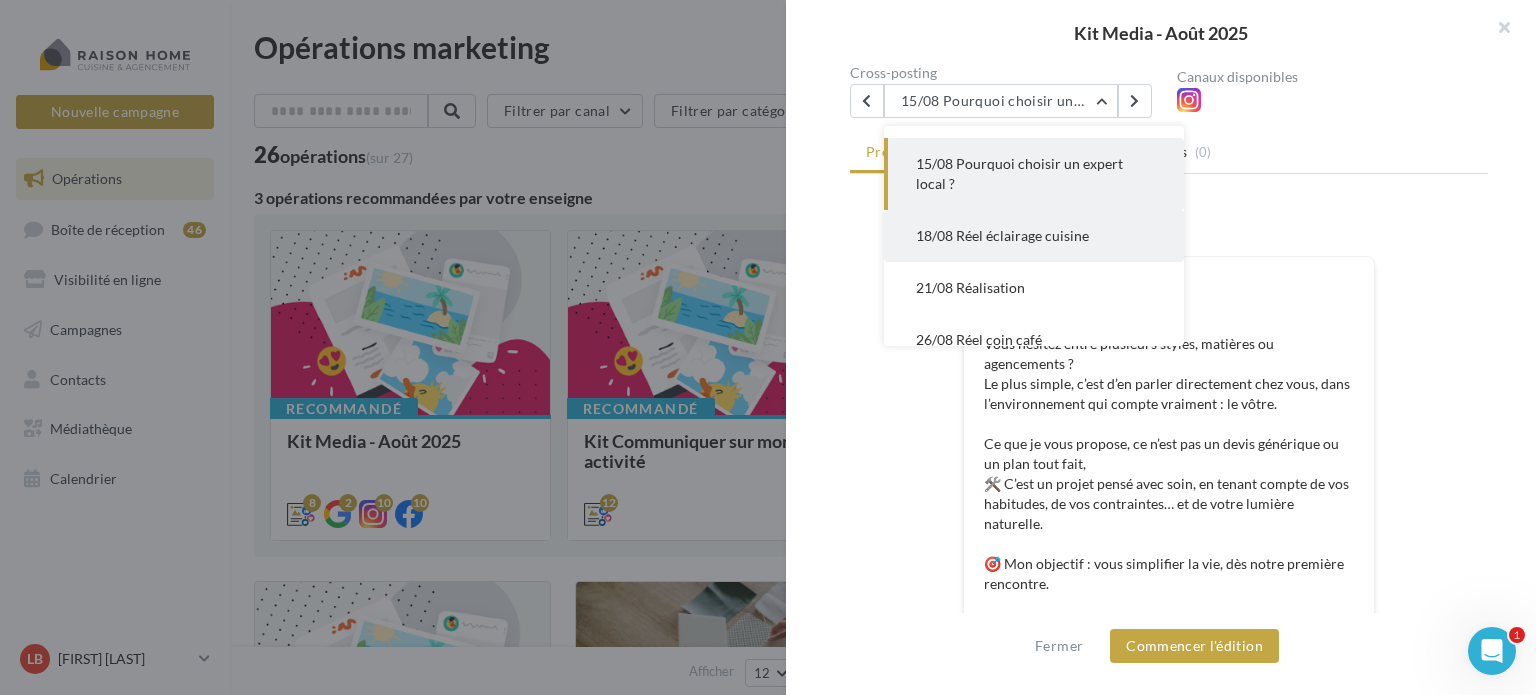 click on "18/08 Réel éclairage cuisine" at bounding box center (1002, 235) 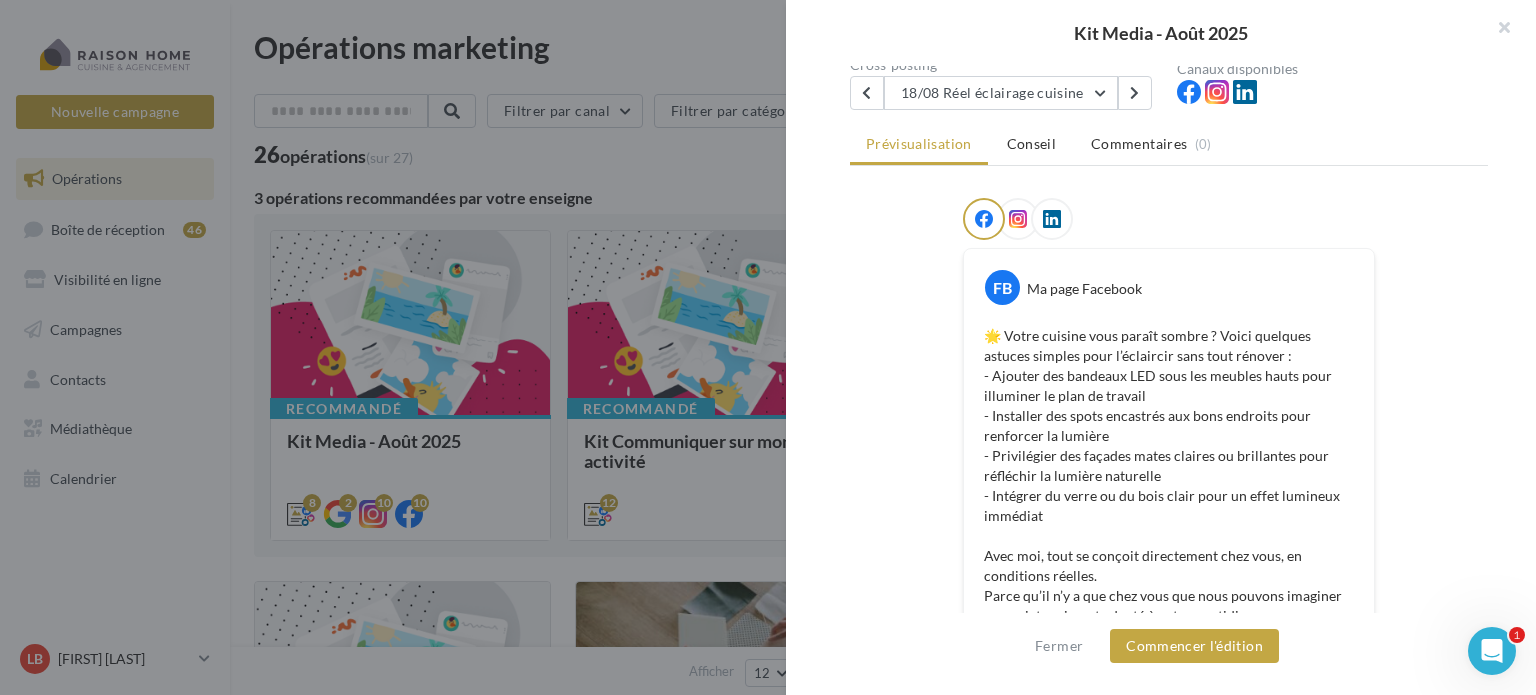 scroll, scrollTop: 100, scrollLeft: 0, axis: vertical 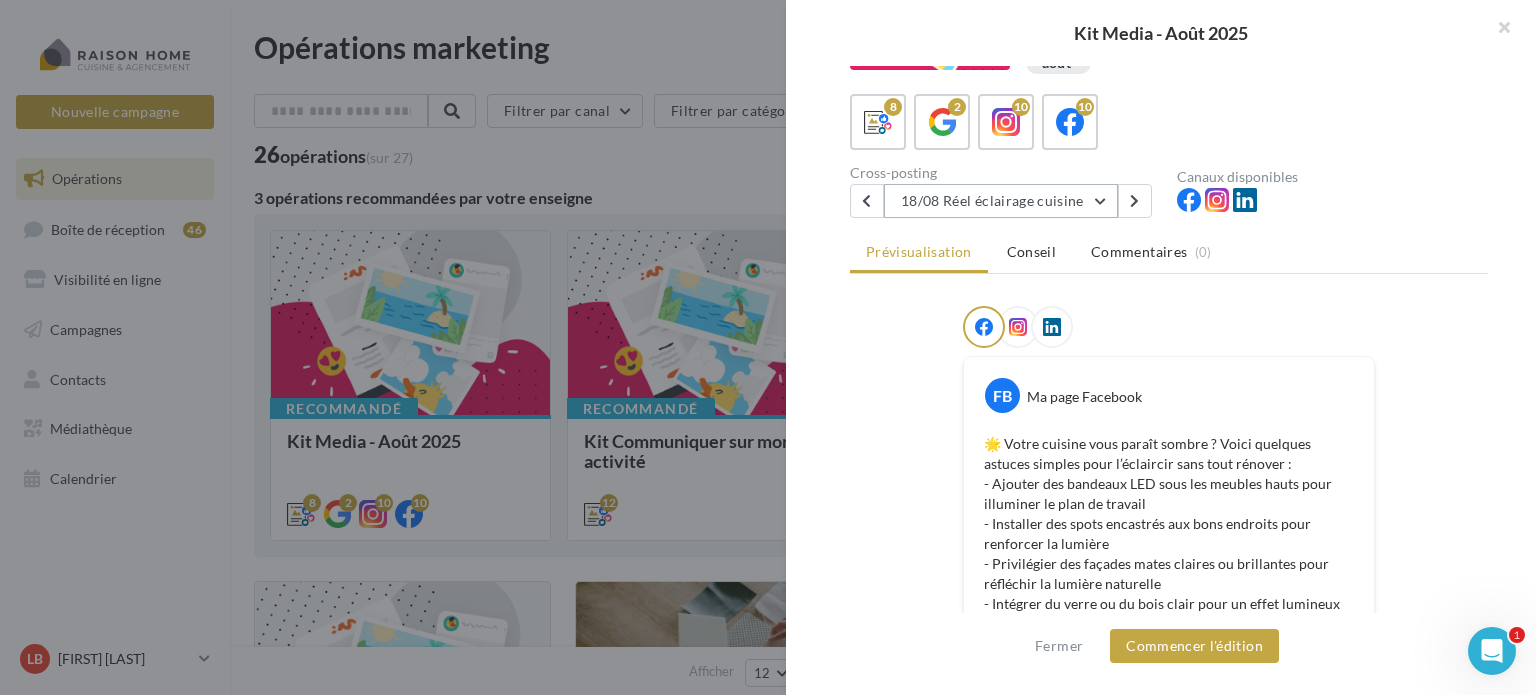 click on "18/08 Réel éclairage cuisine" at bounding box center (1001, 201) 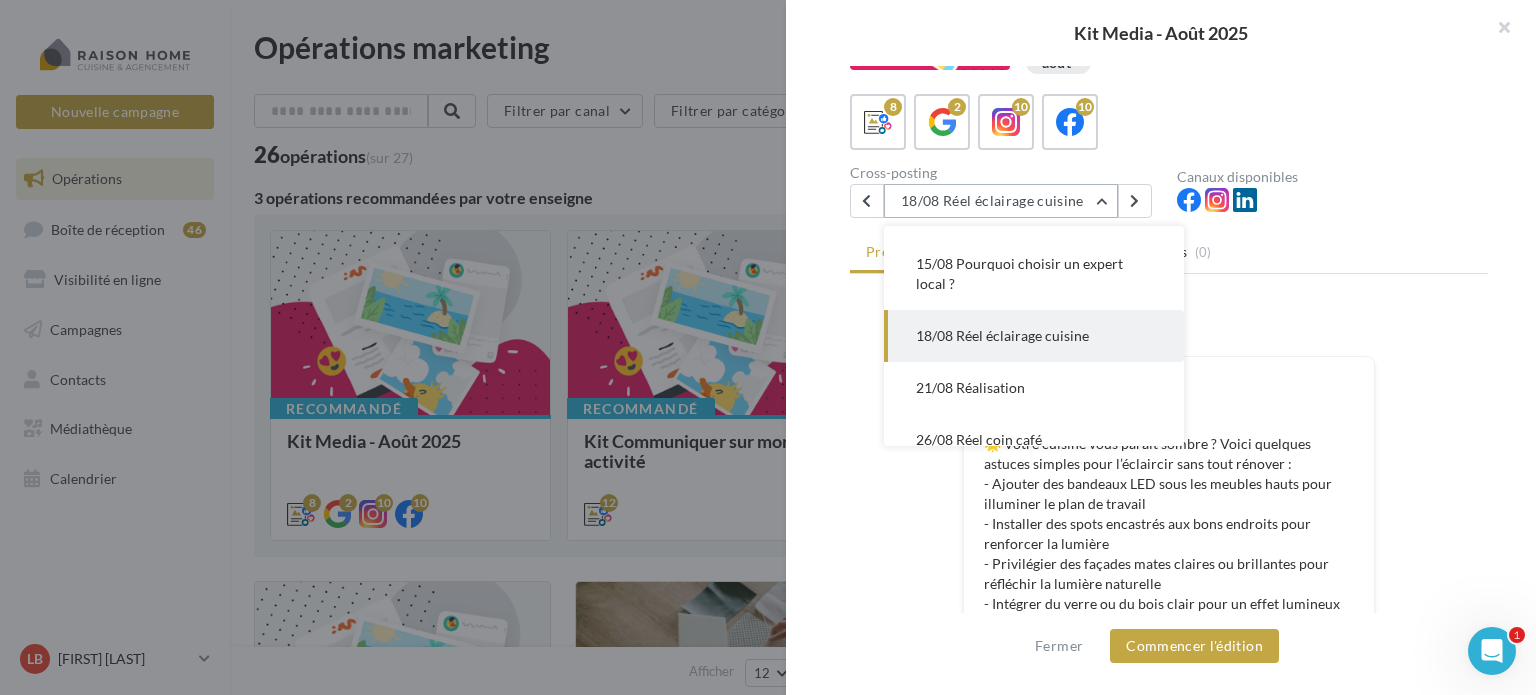 scroll, scrollTop: 156, scrollLeft: 0, axis: vertical 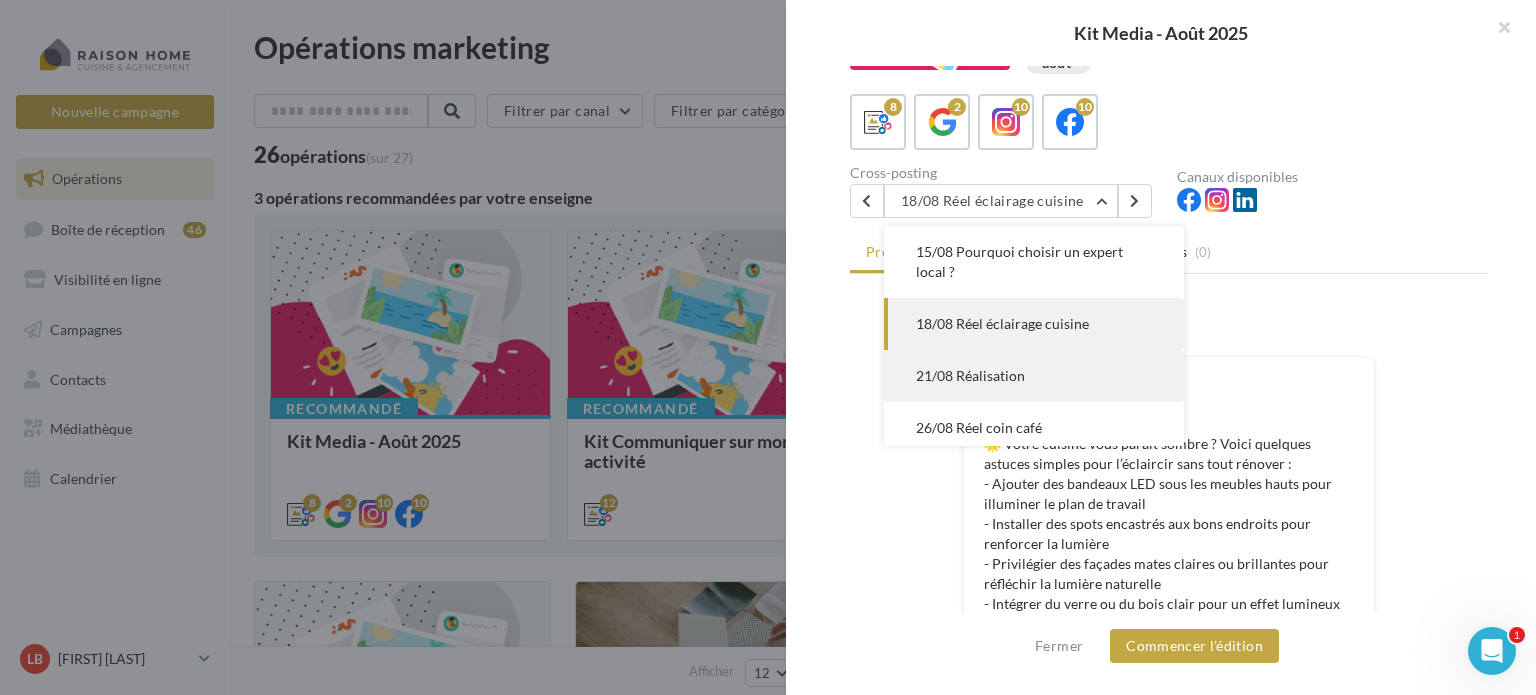 click on "21/08 Réalisation" at bounding box center (970, 375) 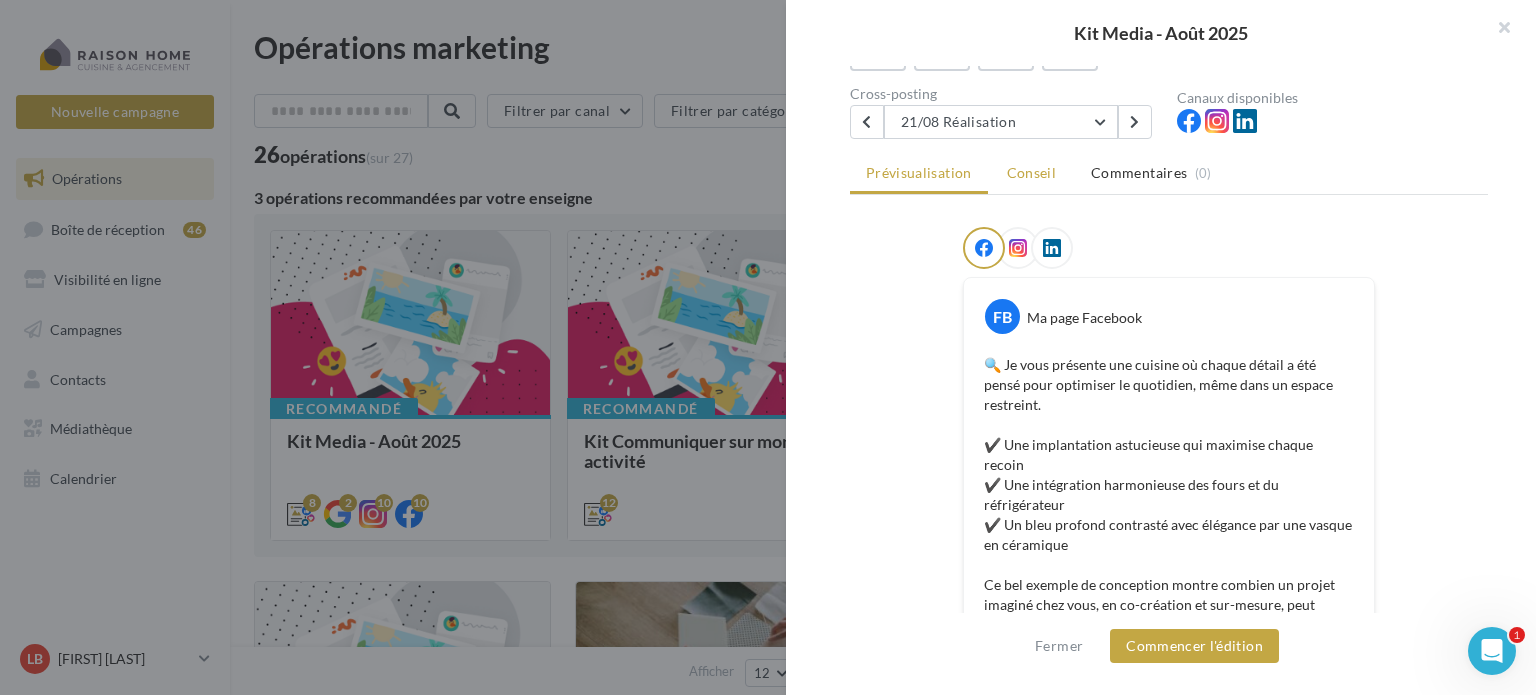 scroll, scrollTop: 0, scrollLeft: 0, axis: both 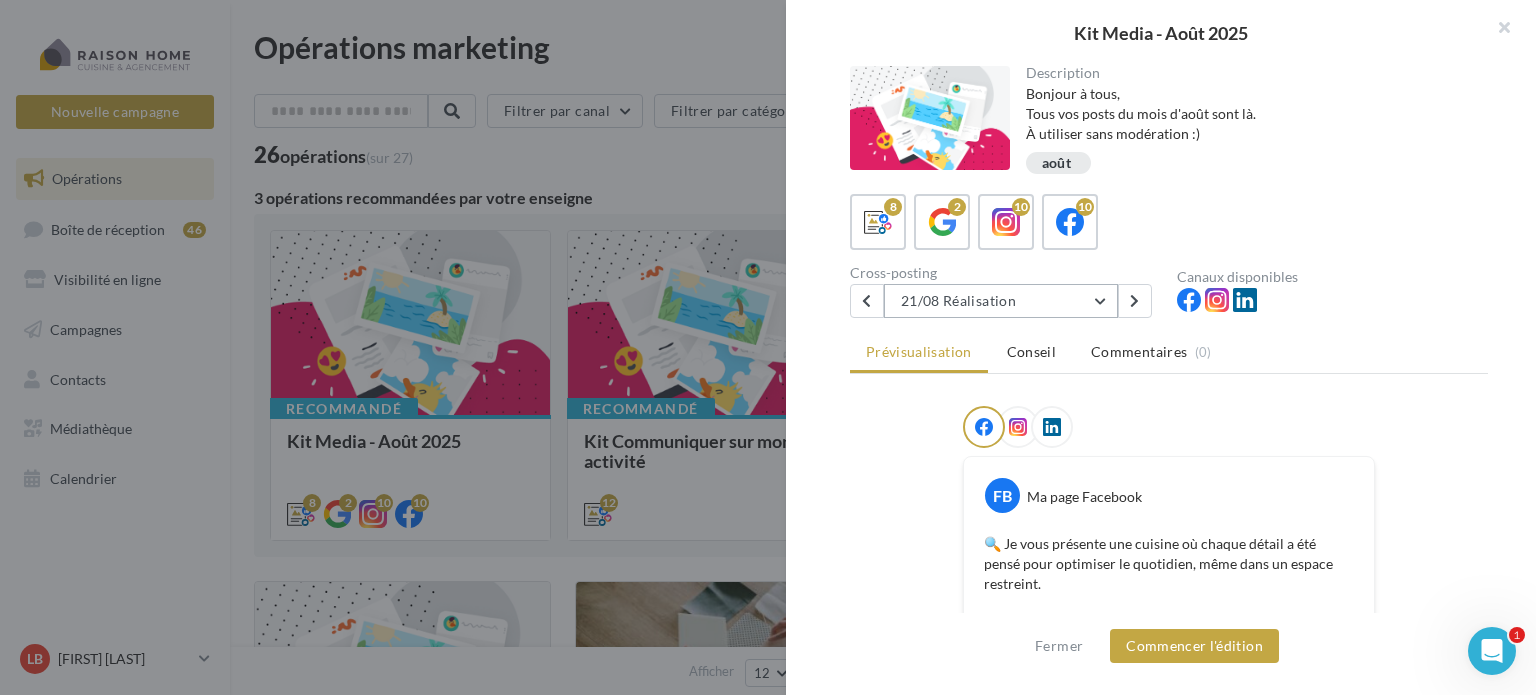 click on "21/08 Réalisation" at bounding box center [1001, 301] 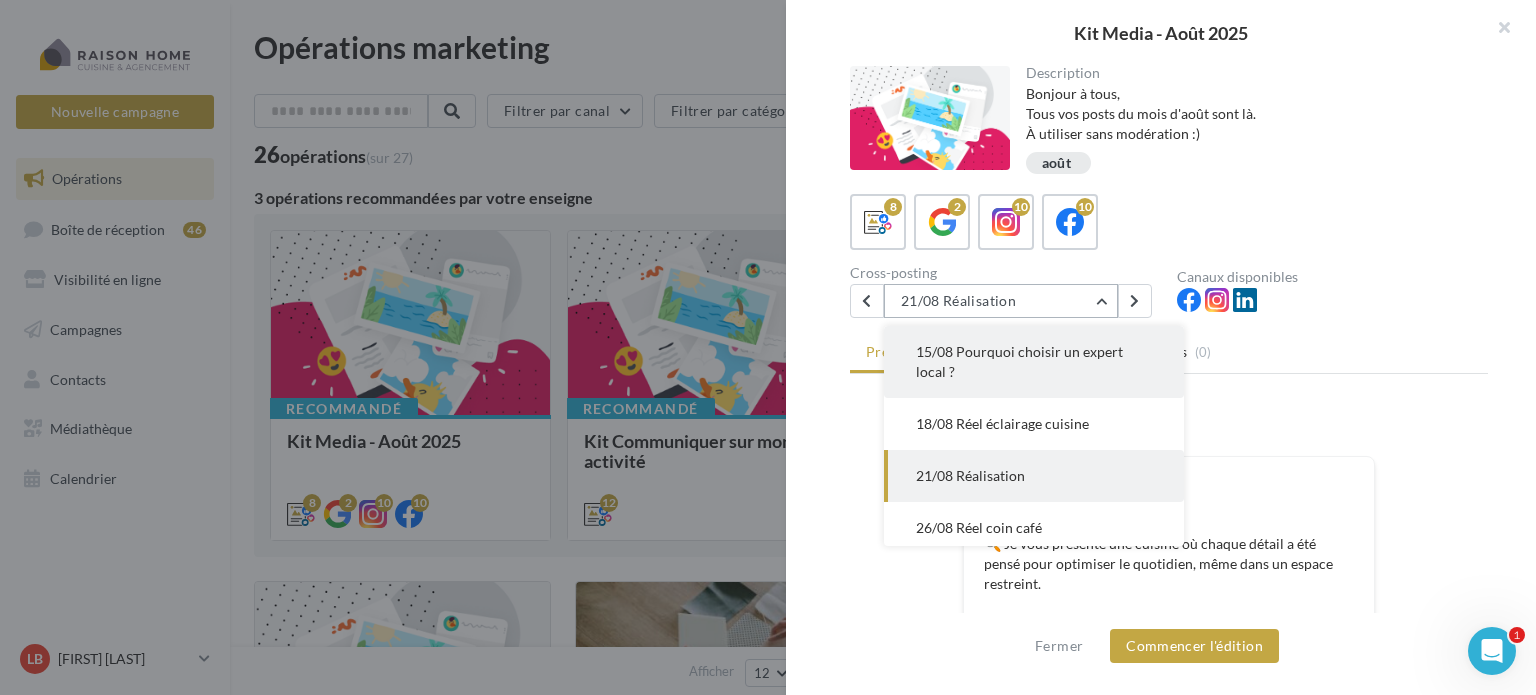 scroll, scrollTop: 208, scrollLeft: 0, axis: vertical 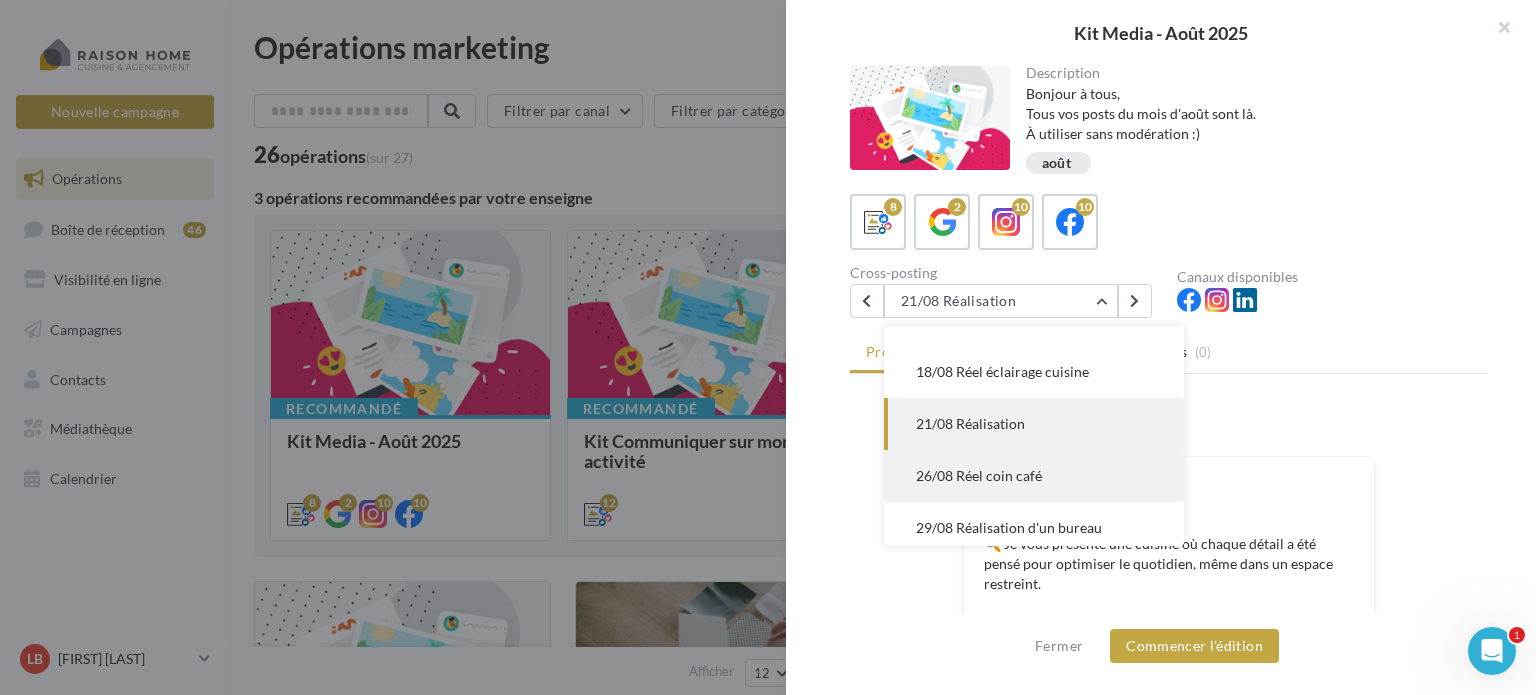 click on "26/08 Réel coin café" at bounding box center [979, 475] 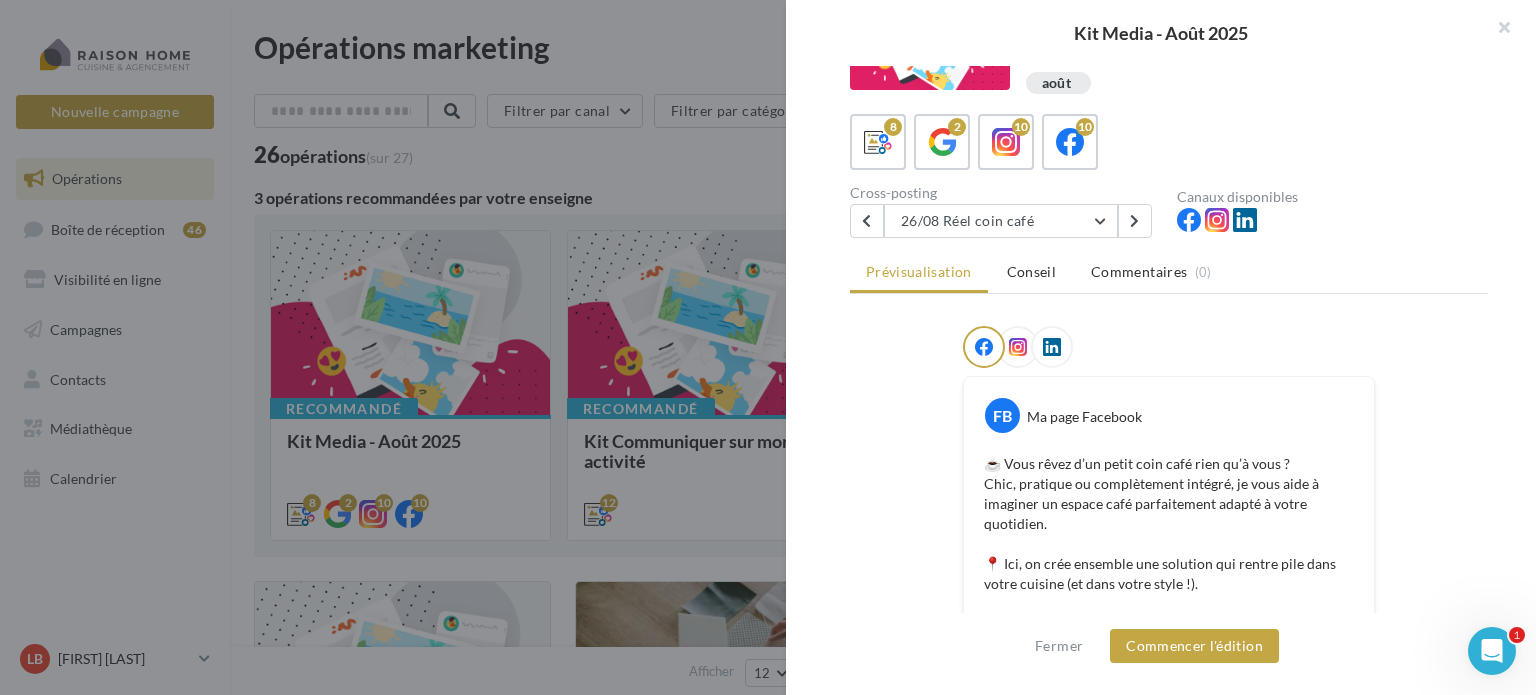 scroll, scrollTop: 72, scrollLeft: 0, axis: vertical 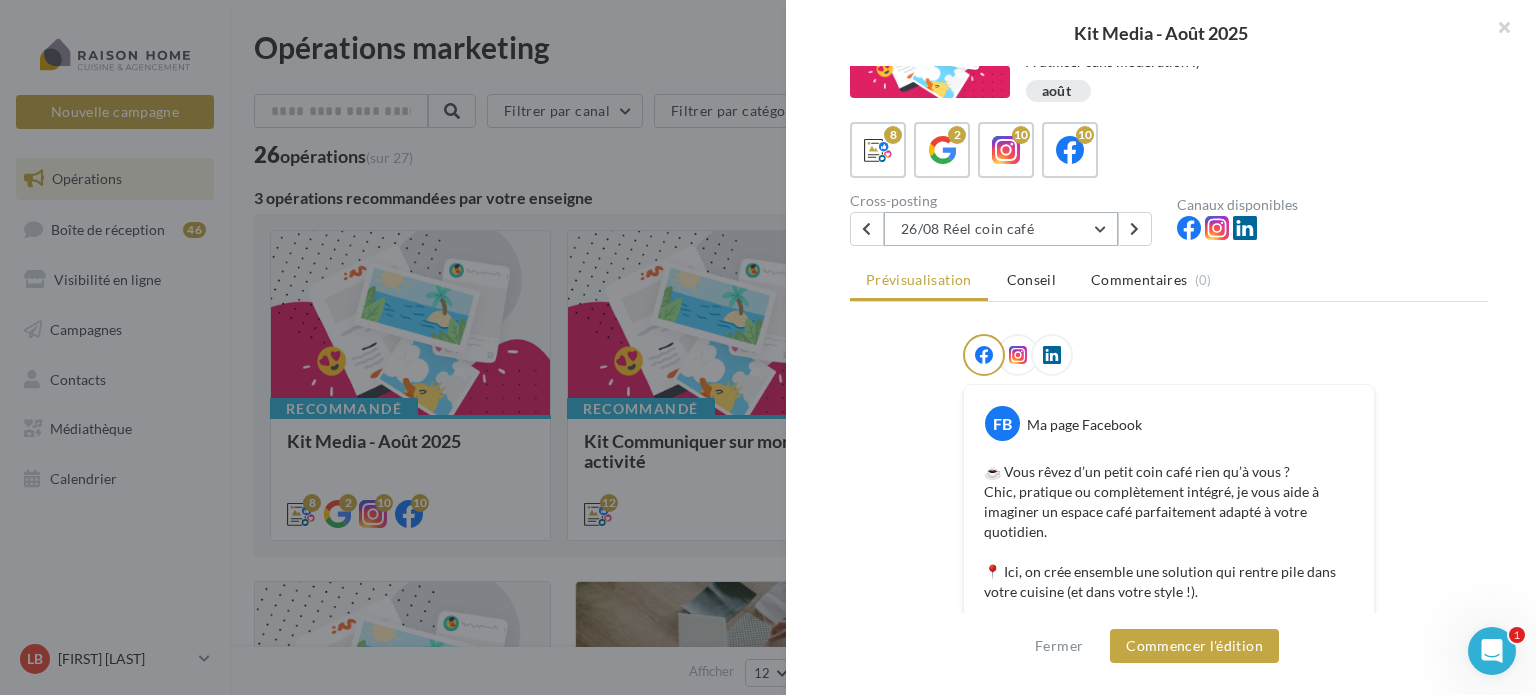 click on "26/08 Réel coin café" at bounding box center (1001, 229) 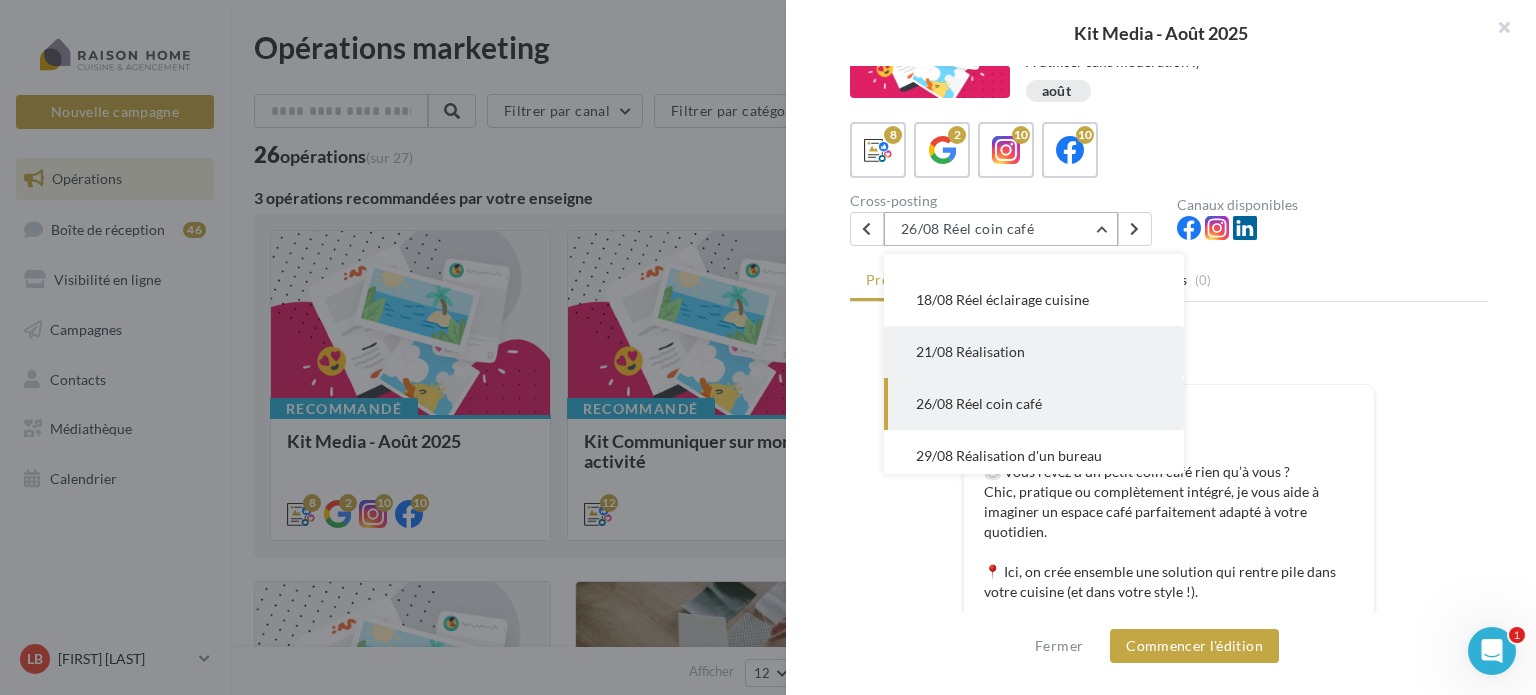scroll, scrollTop: 236, scrollLeft: 0, axis: vertical 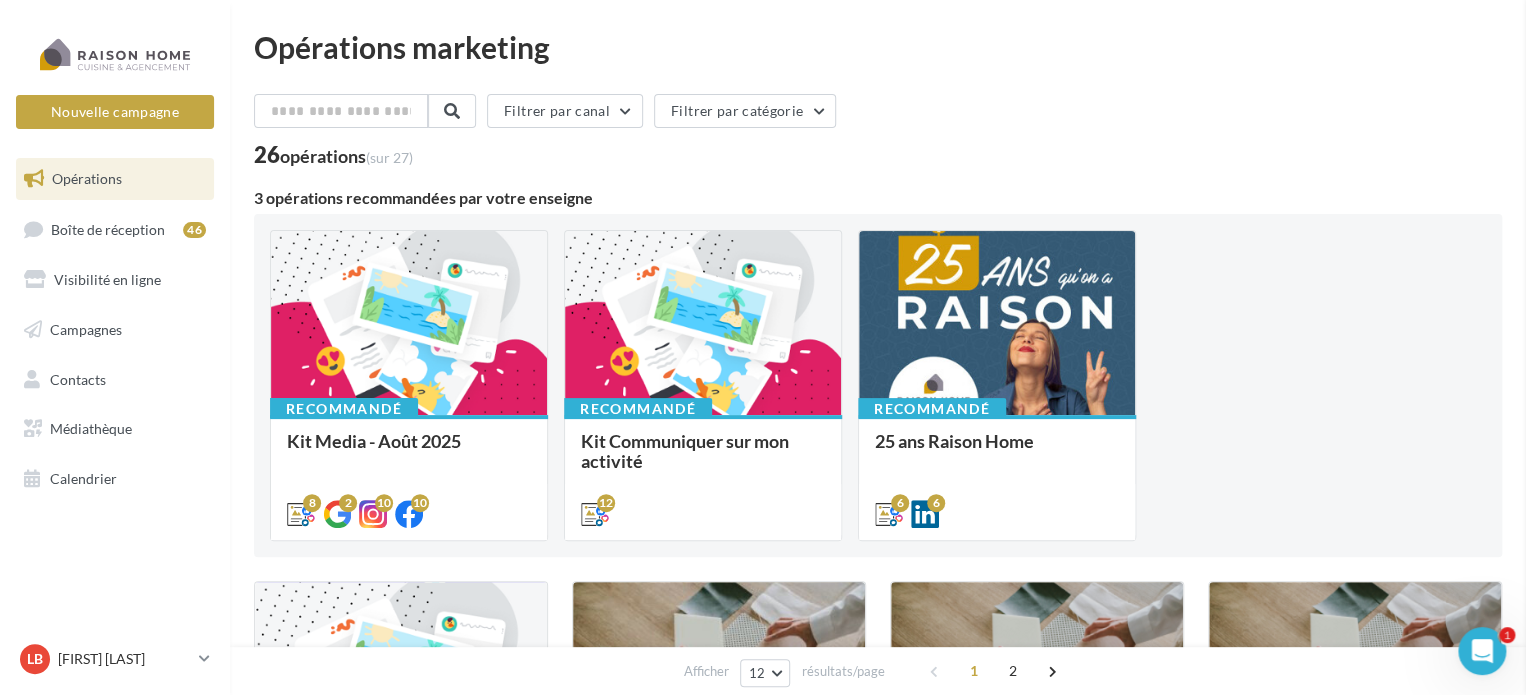 click at bounding box center (2289, 347) 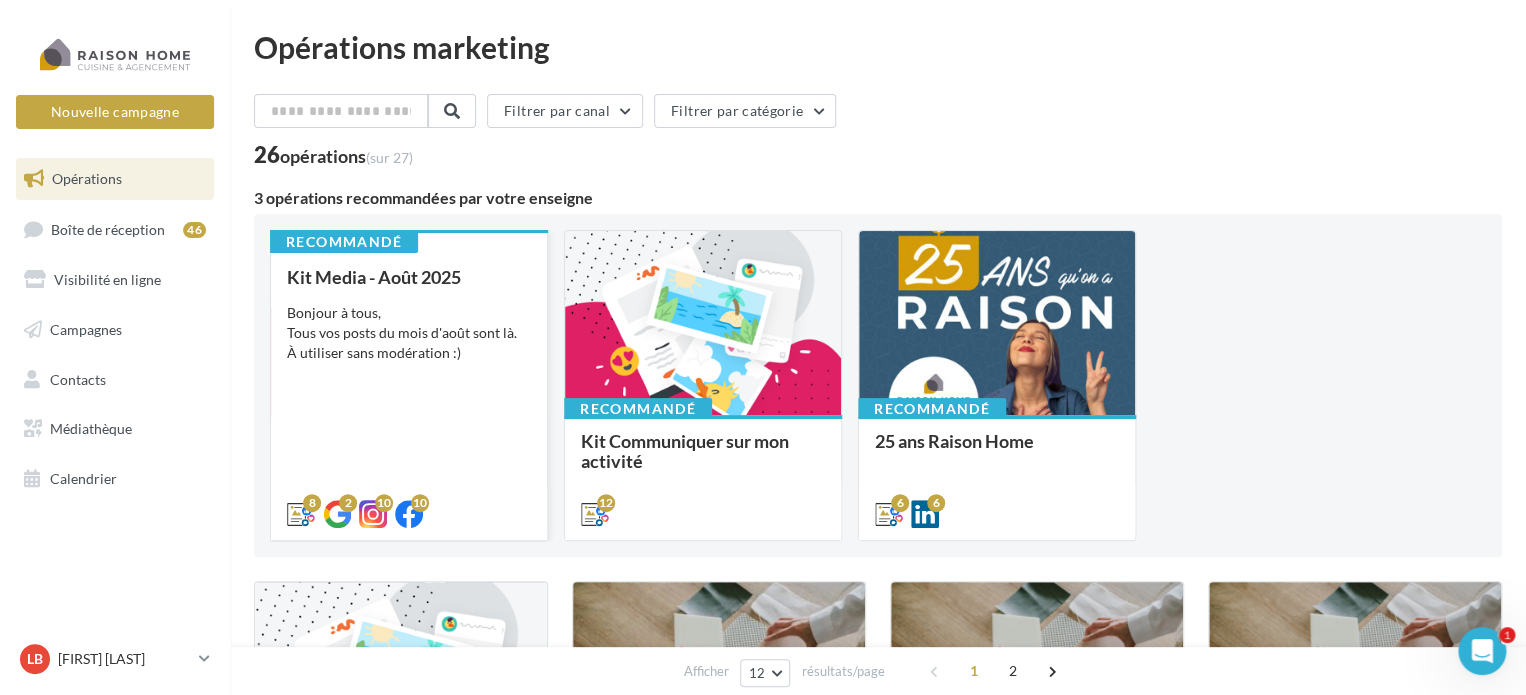 click on "Kit Media - Août 2025        Bonjour à tous,
Tous vos posts du mois d'août sont là.
À utiliser sans modération :)" at bounding box center [409, 394] 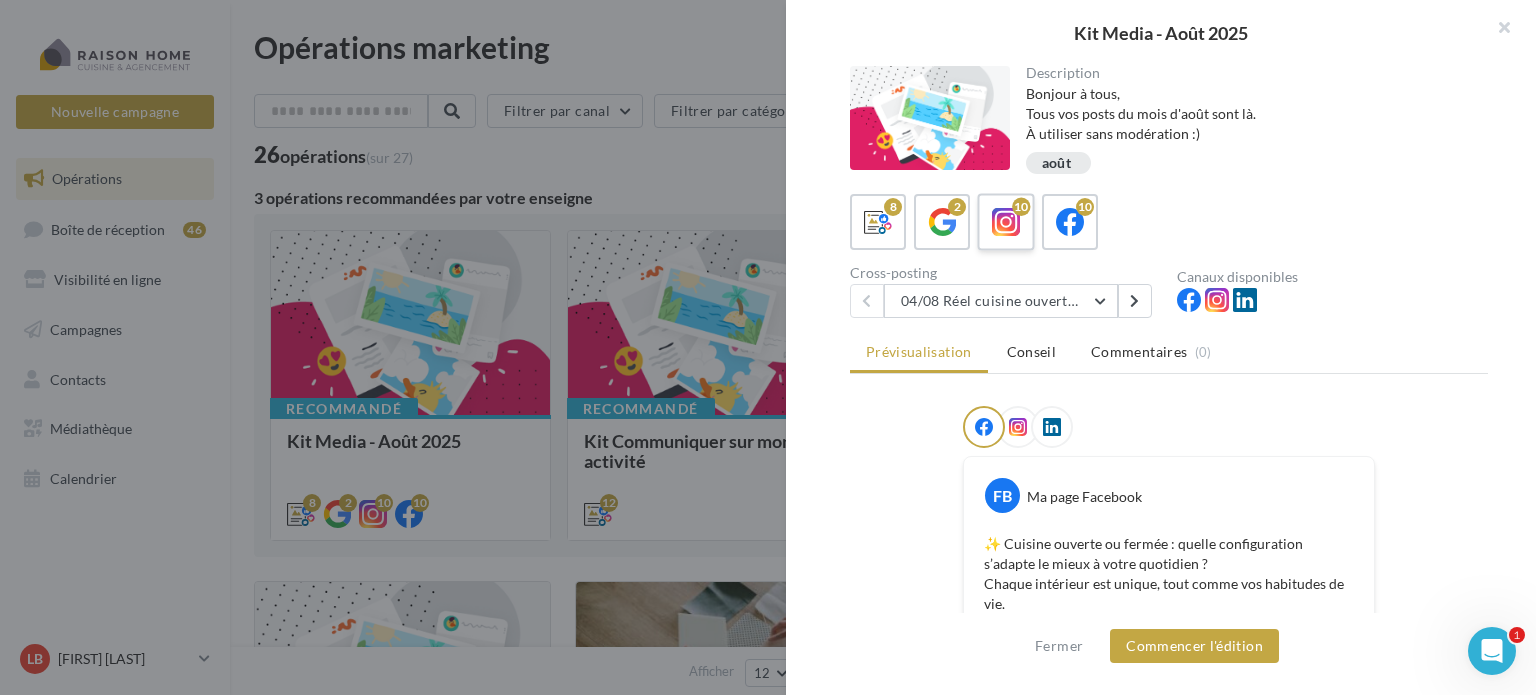 click at bounding box center [1006, 222] 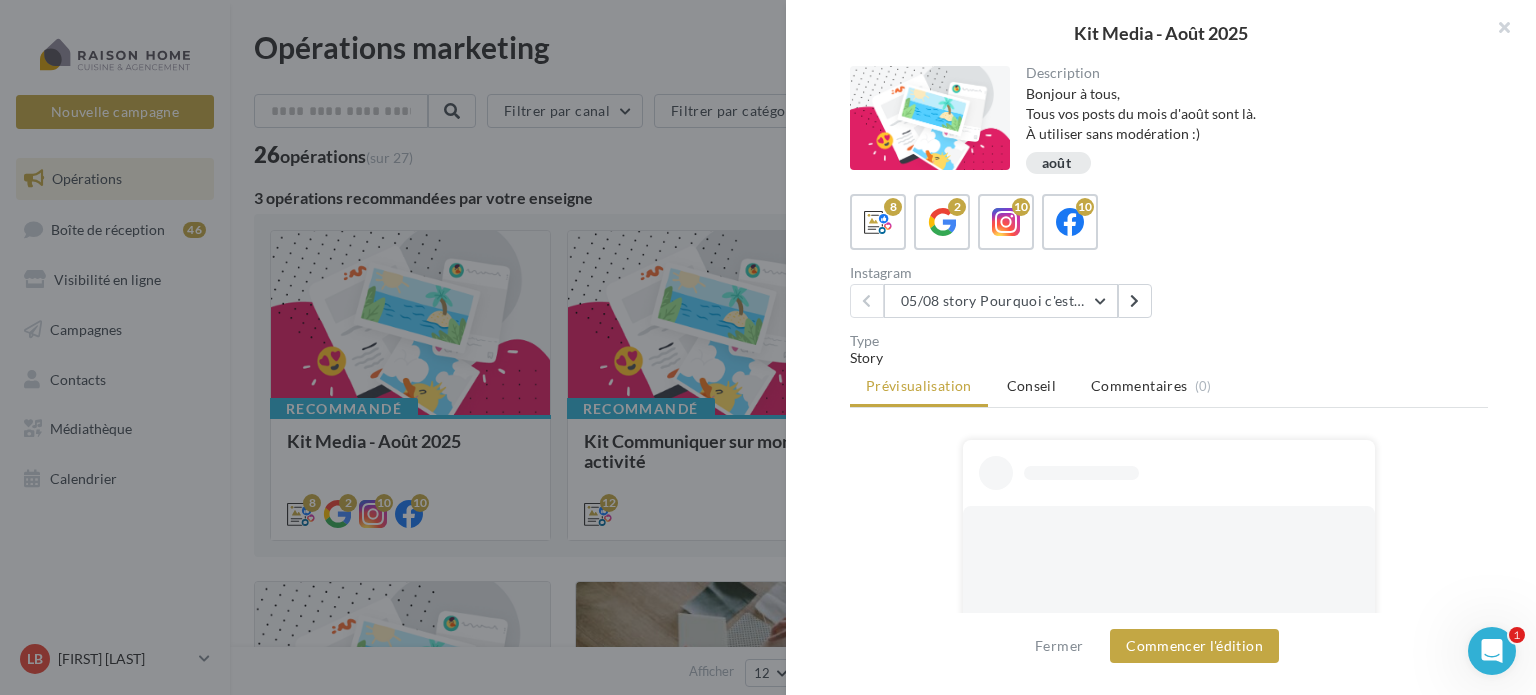 scroll, scrollTop: 100, scrollLeft: 0, axis: vertical 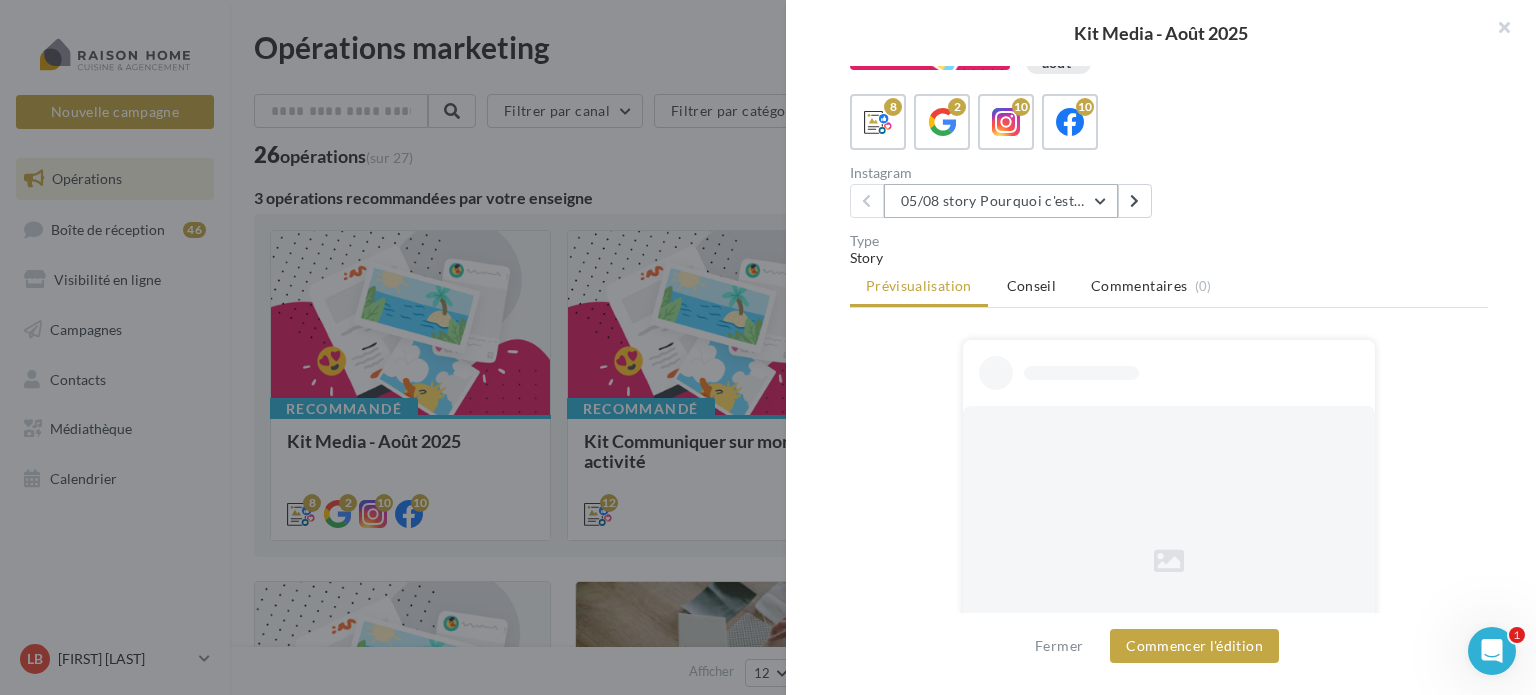 click on "05/08 story Pourquoi c'est différent avec moi ?" at bounding box center (1001, 201) 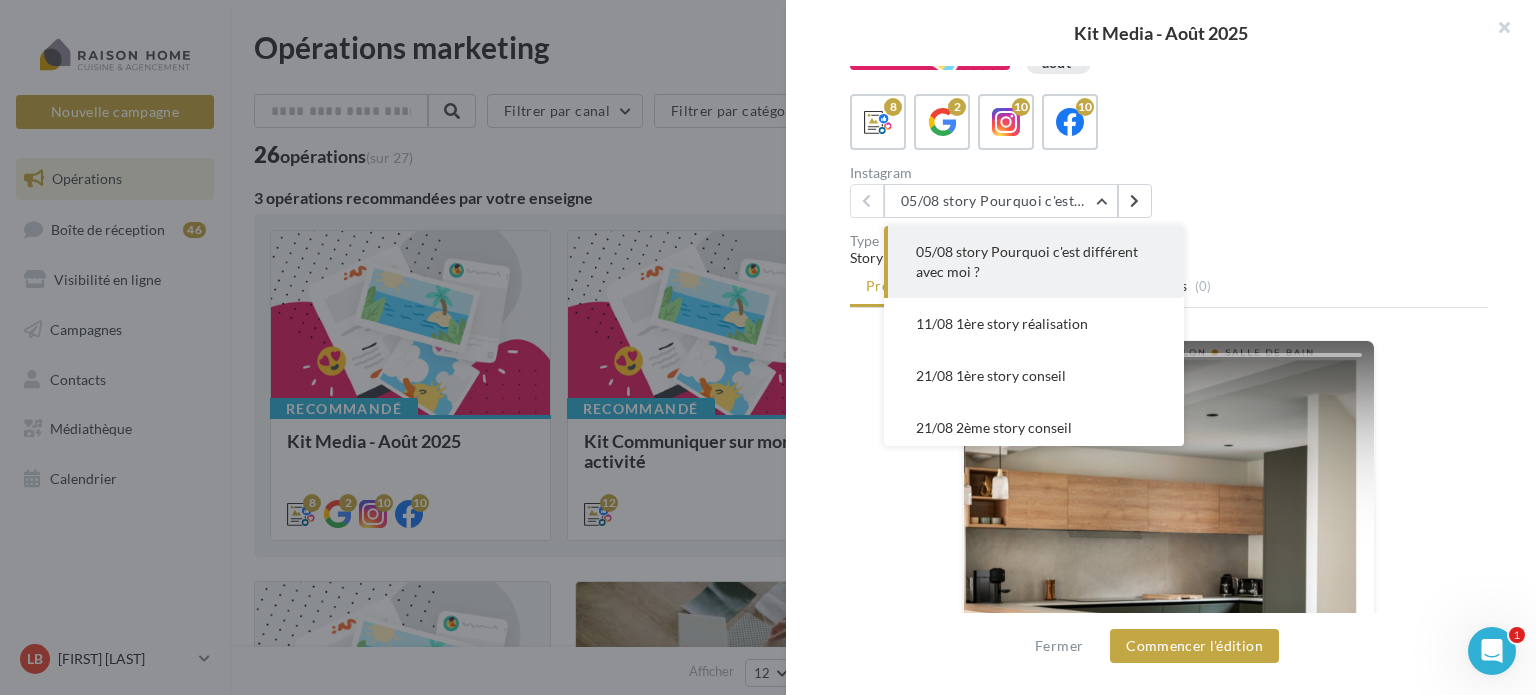 click on "05/08 story Pourquoi c'est différent avec moi ?" at bounding box center (1027, 261) 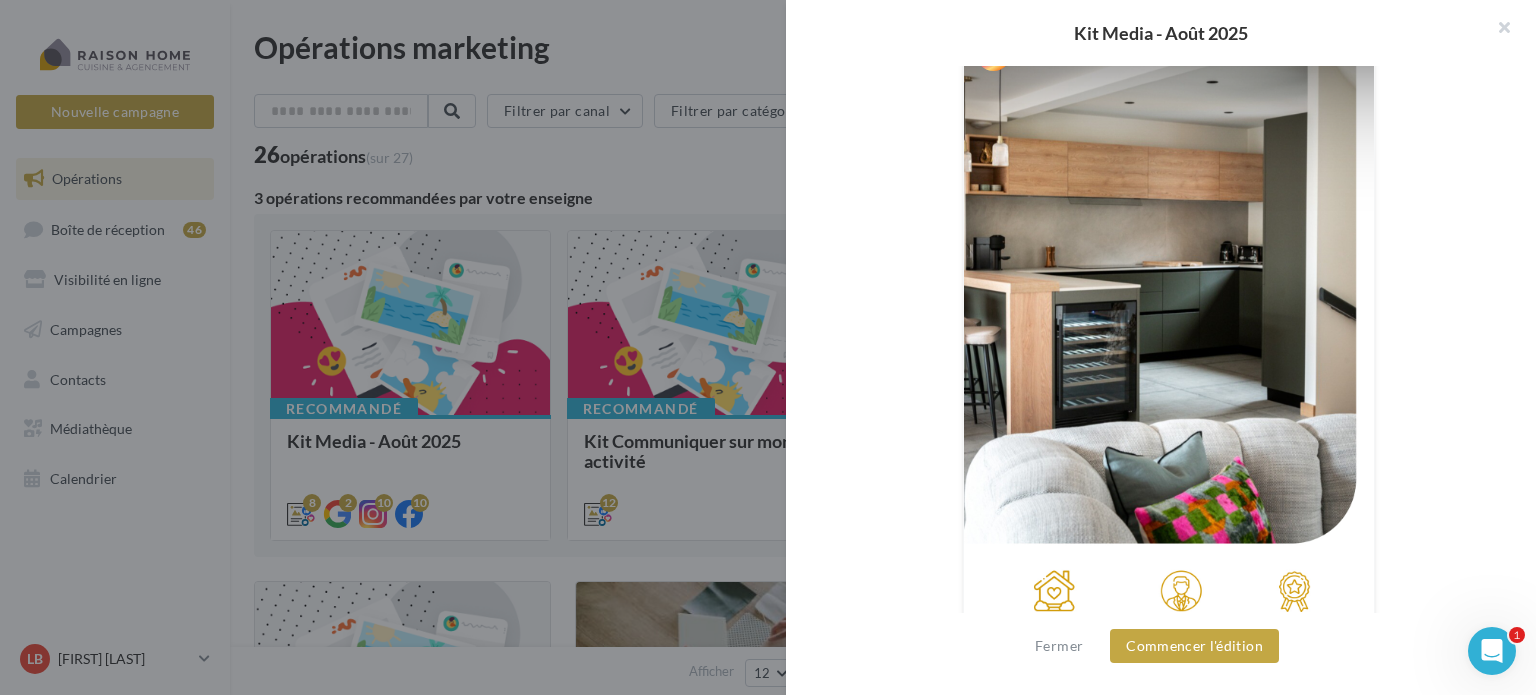 scroll, scrollTop: 264, scrollLeft: 0, axis: vertical 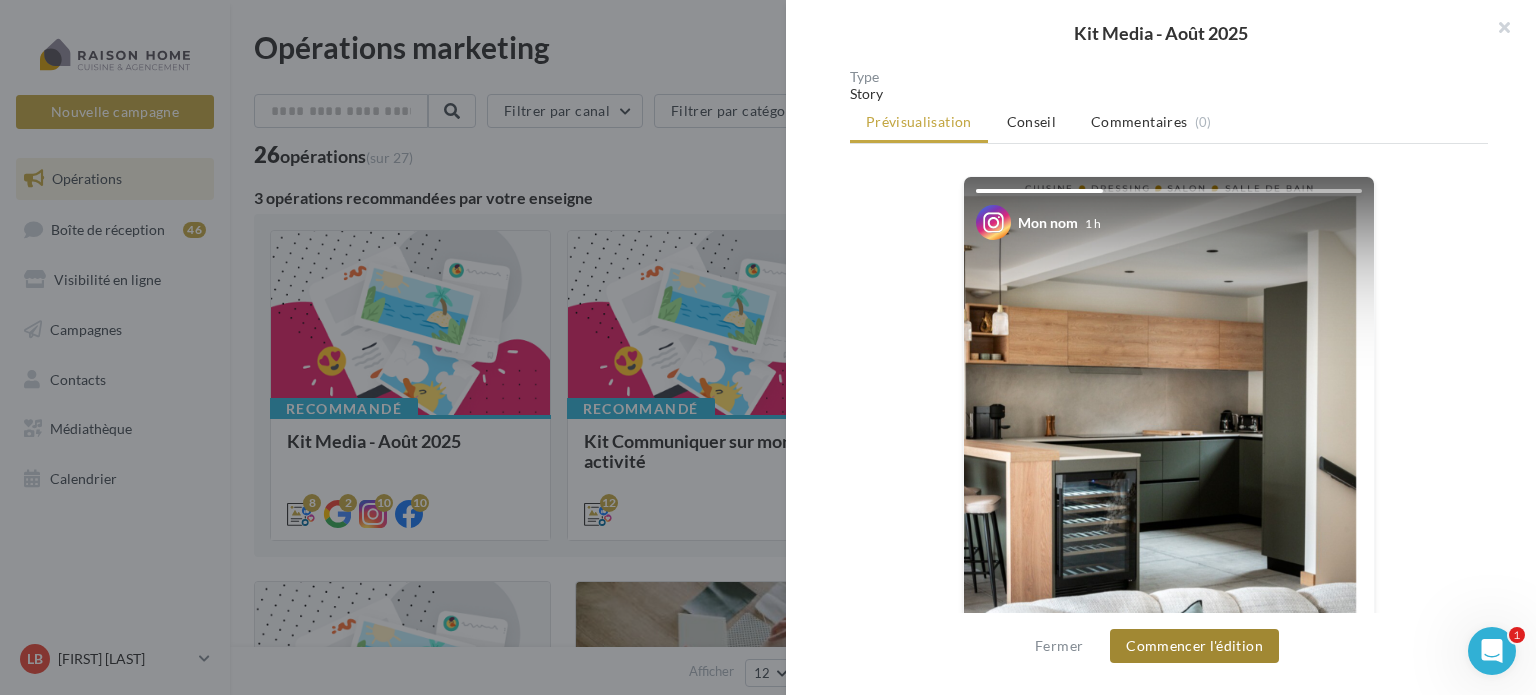 click on "Commencer l'édition" at bounding box center (1194, 646) 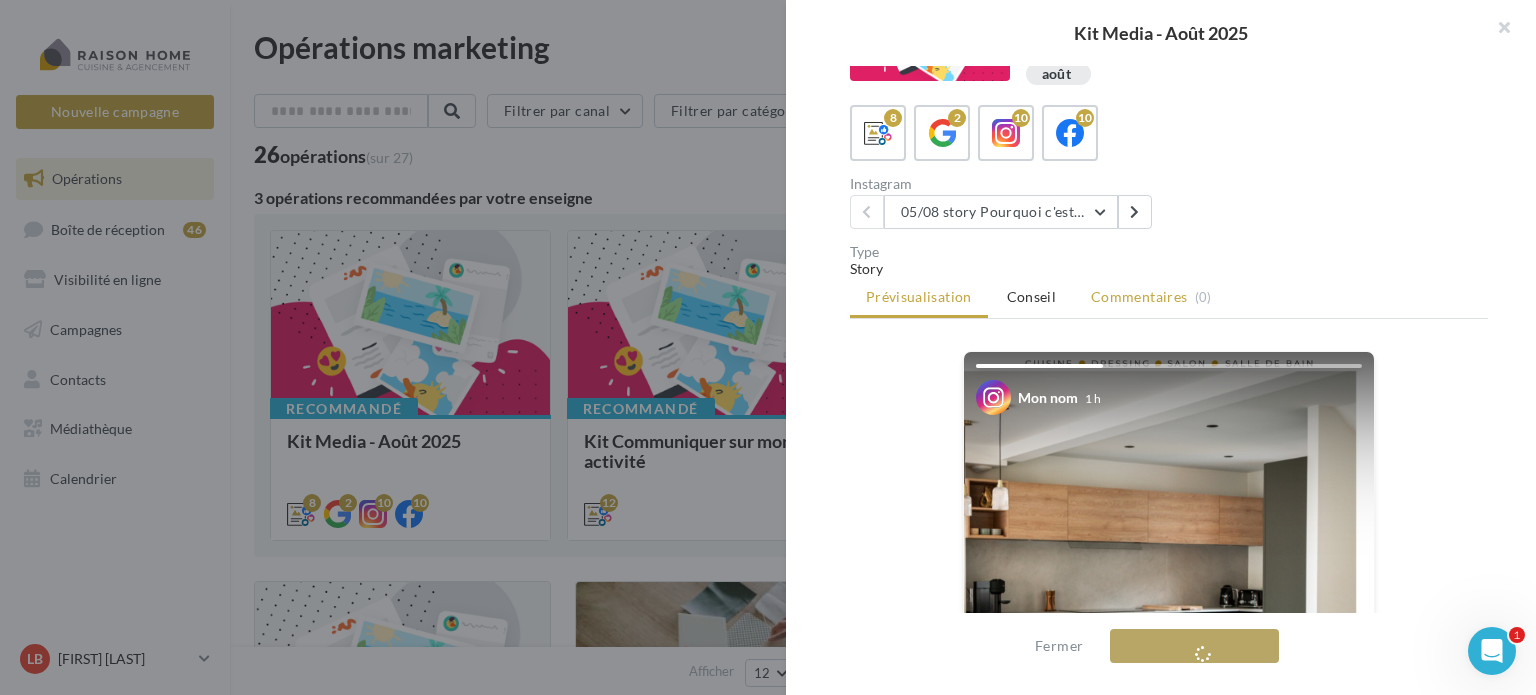 scroll, scrollTop: 0, scrollLeft: 0, axis: both 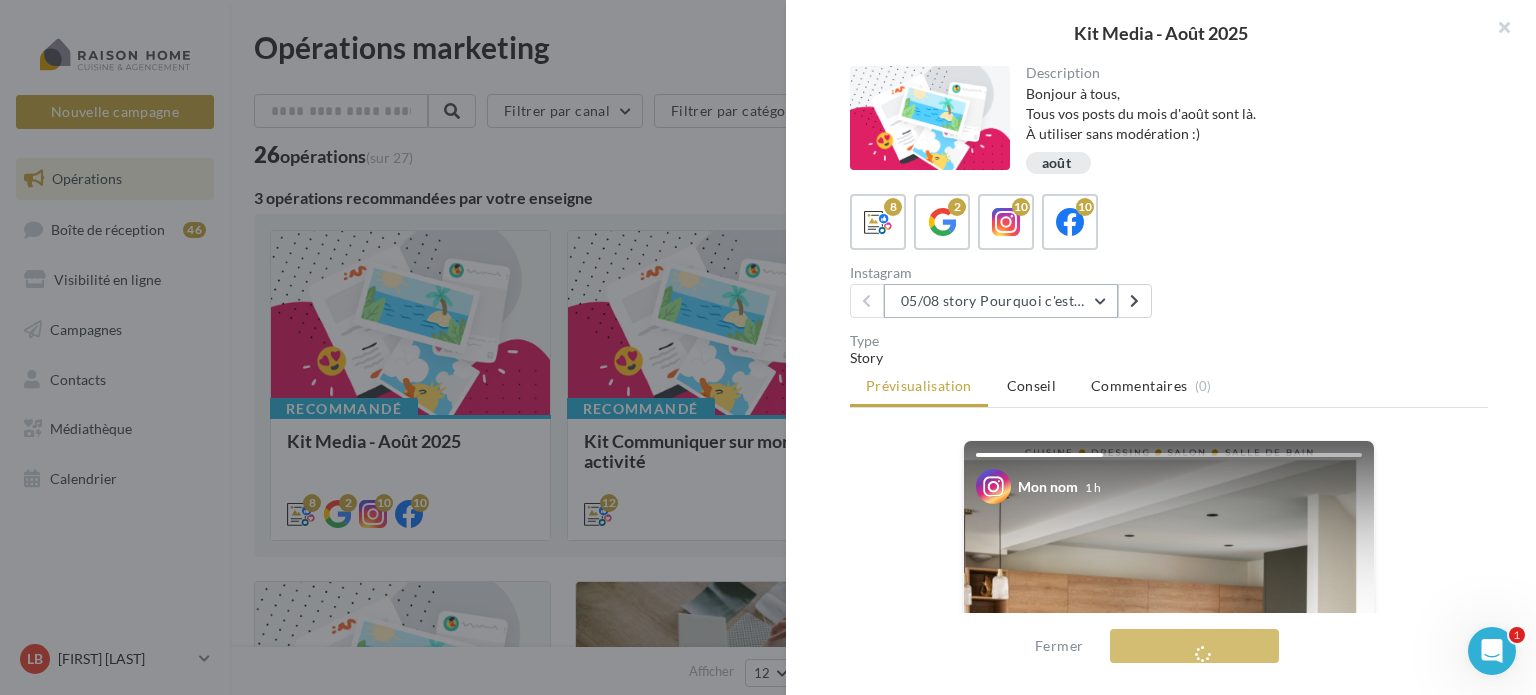 click on "05/08 story Pourquoi c'est différent avec moi ?" at bounding box center [1001, 301] 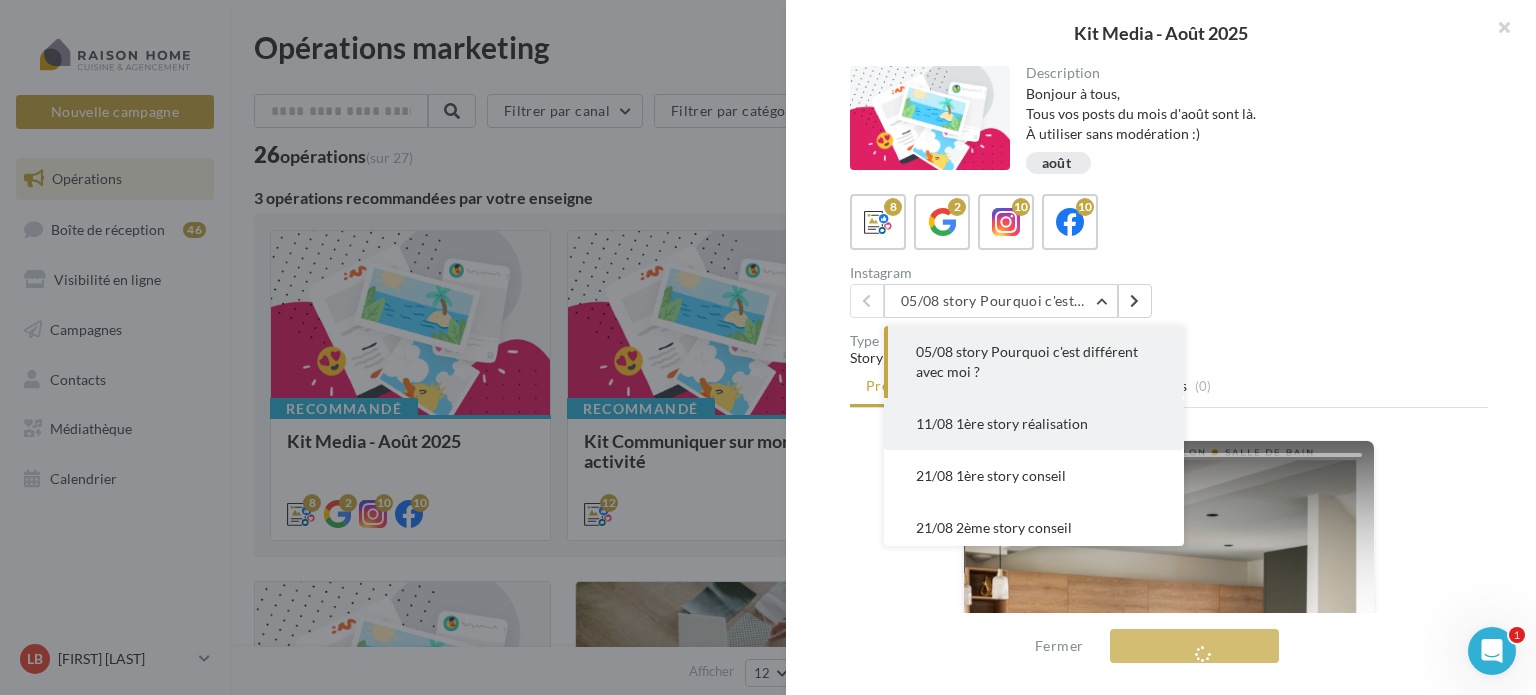 click on "11/08 1ère story réalisation" at bounding box center [1002, 423] 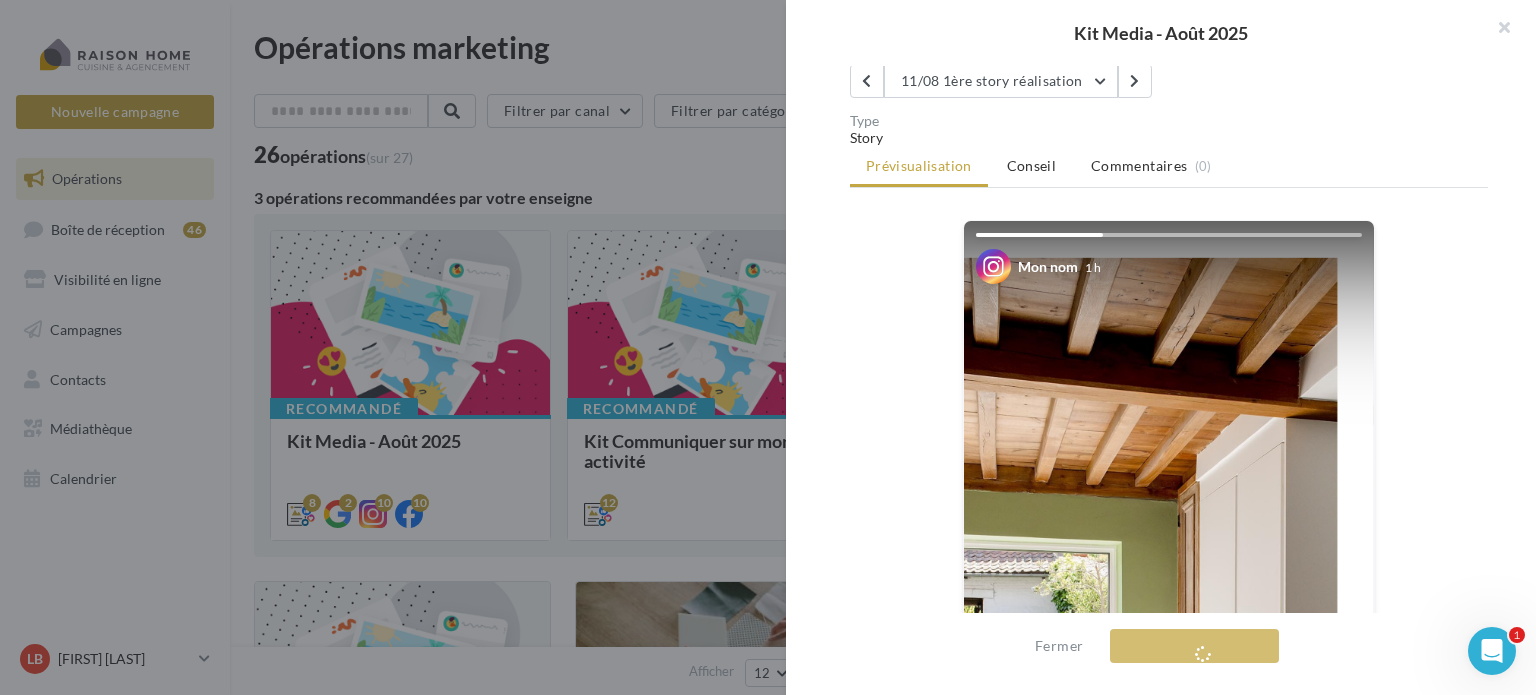 scroll, scrollTop: 0, scrollLeft: 0, axis: both 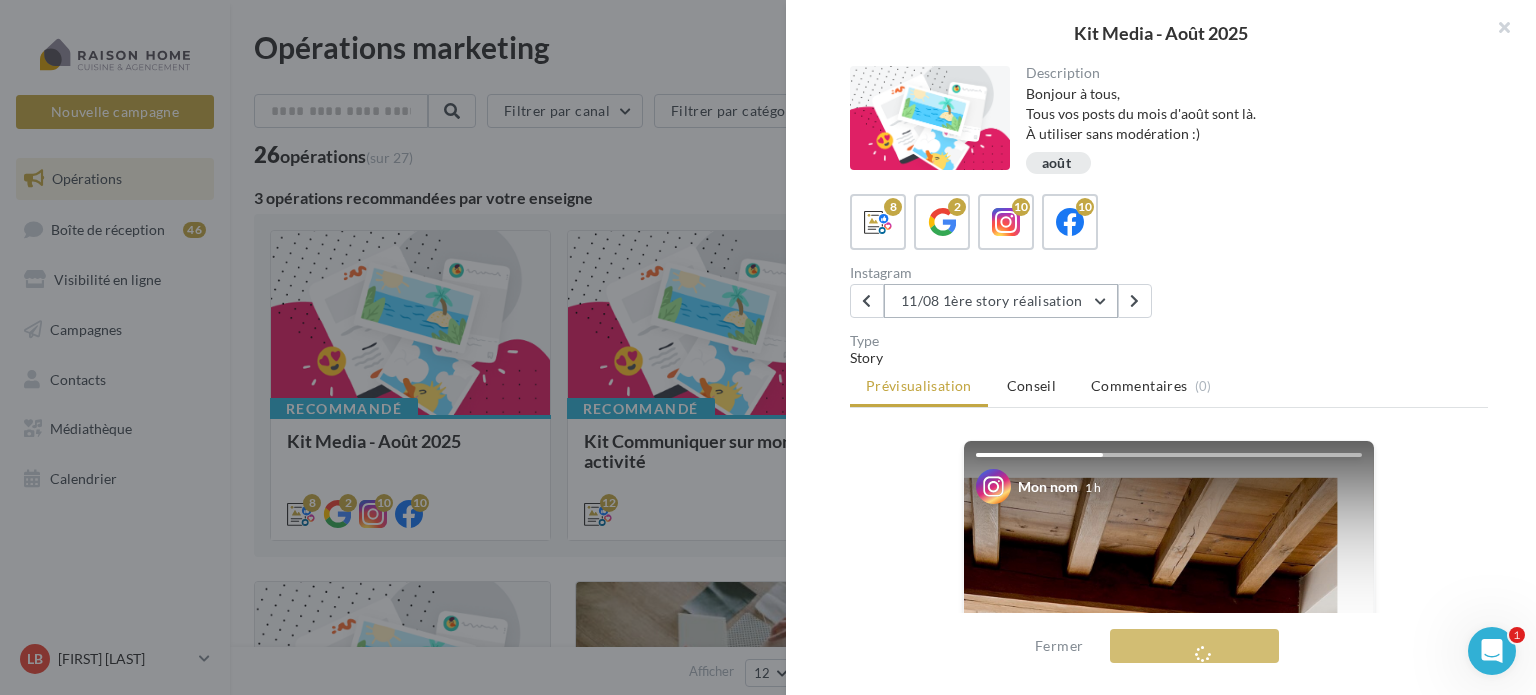 click on "11/08 1ère story réalisation" at bounding box center (1001, 301) 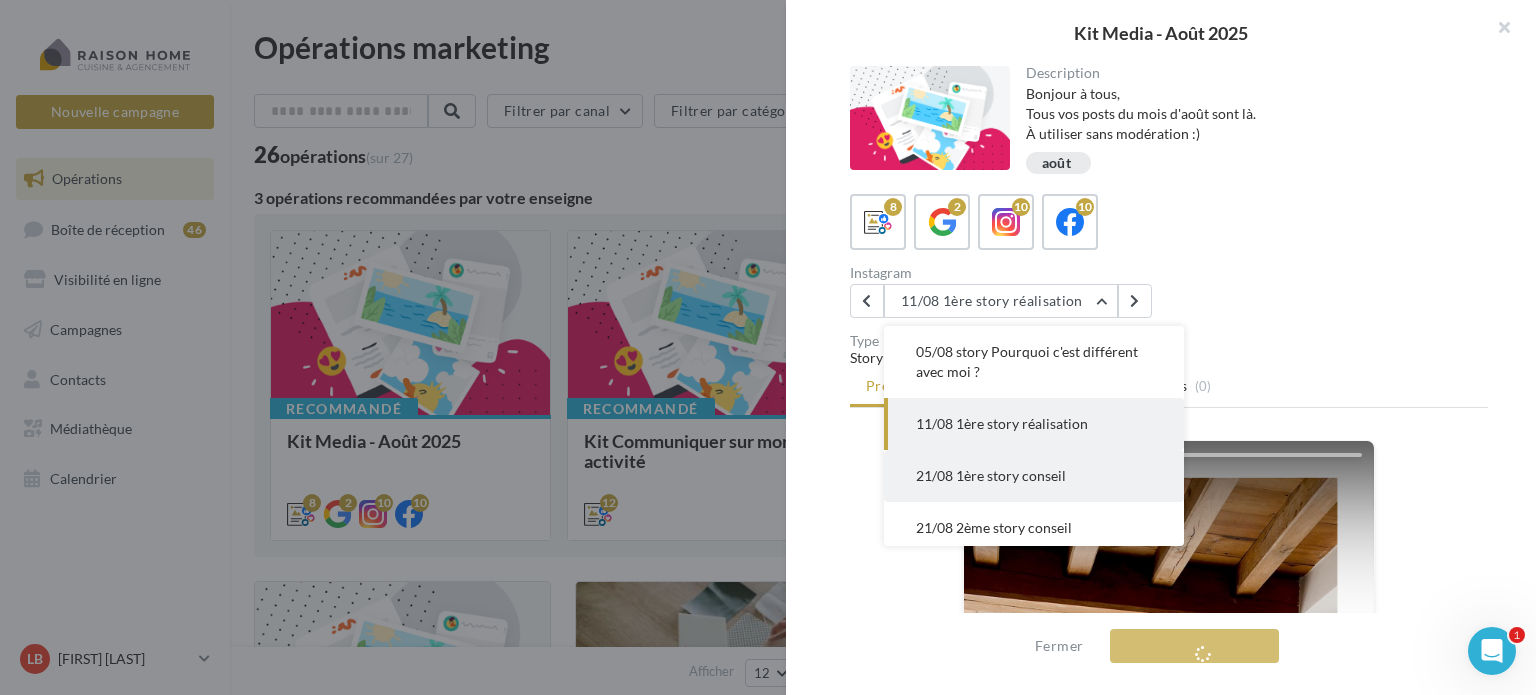 click on "21/08 1ère story conseil" at bounding box center (991, 475) 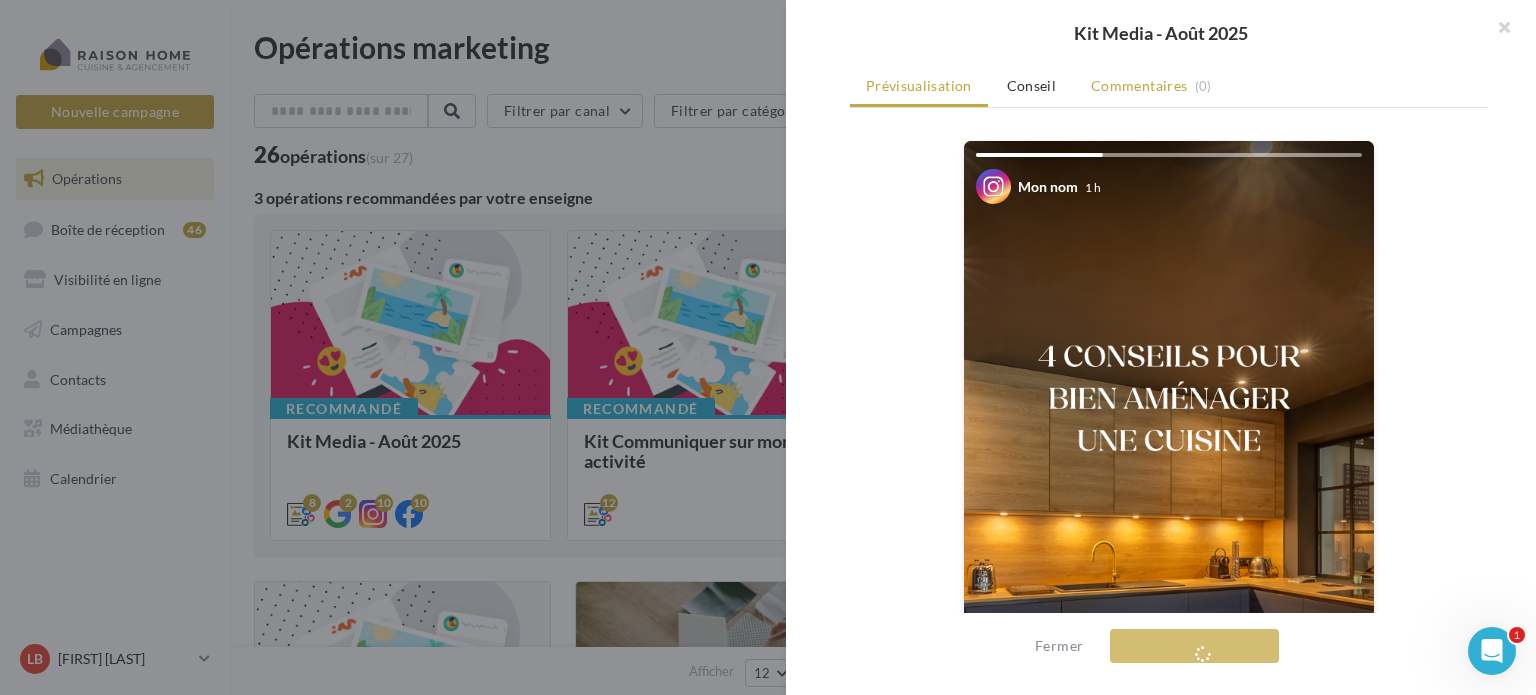 scroll, scrollTop: 100, scrollLeft: 0, axis: vertical 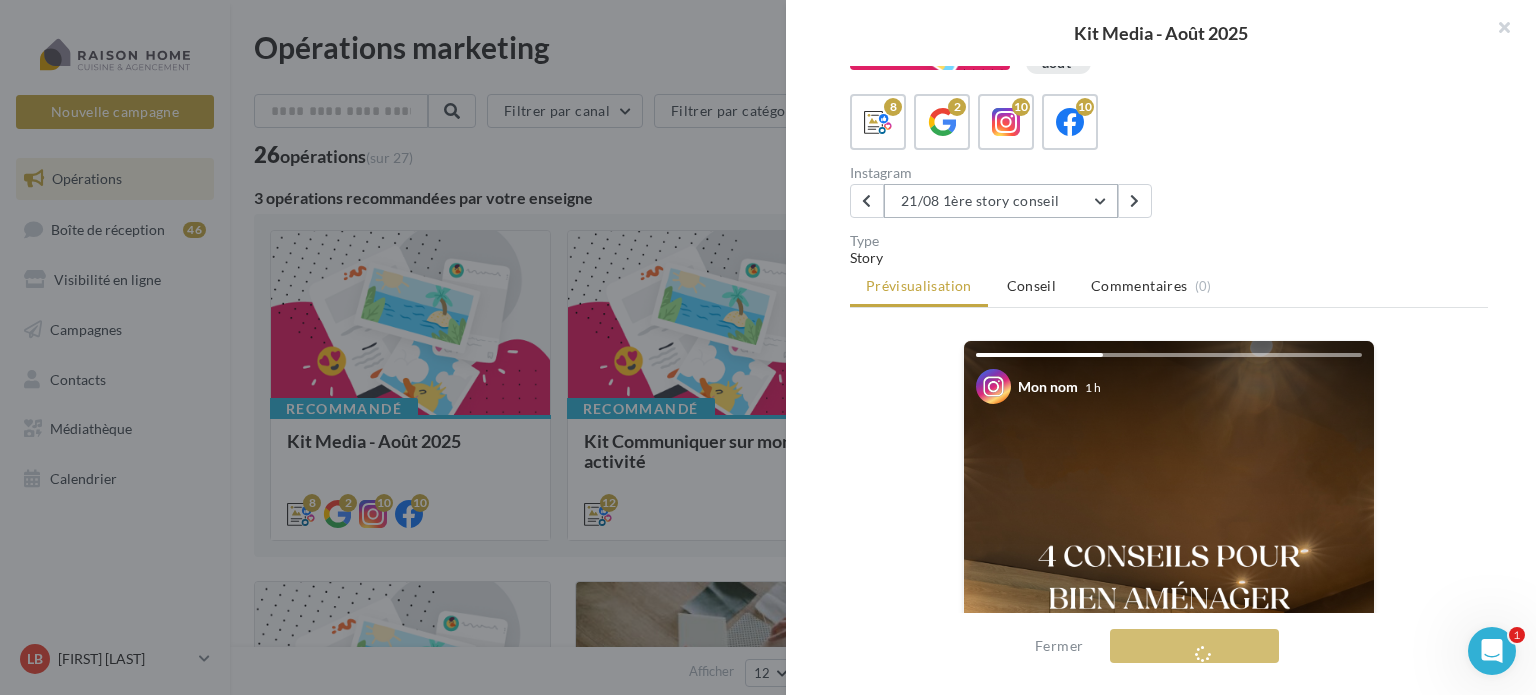 click on "21/08 1ère story conseil" at bounding box center [1001, 201] 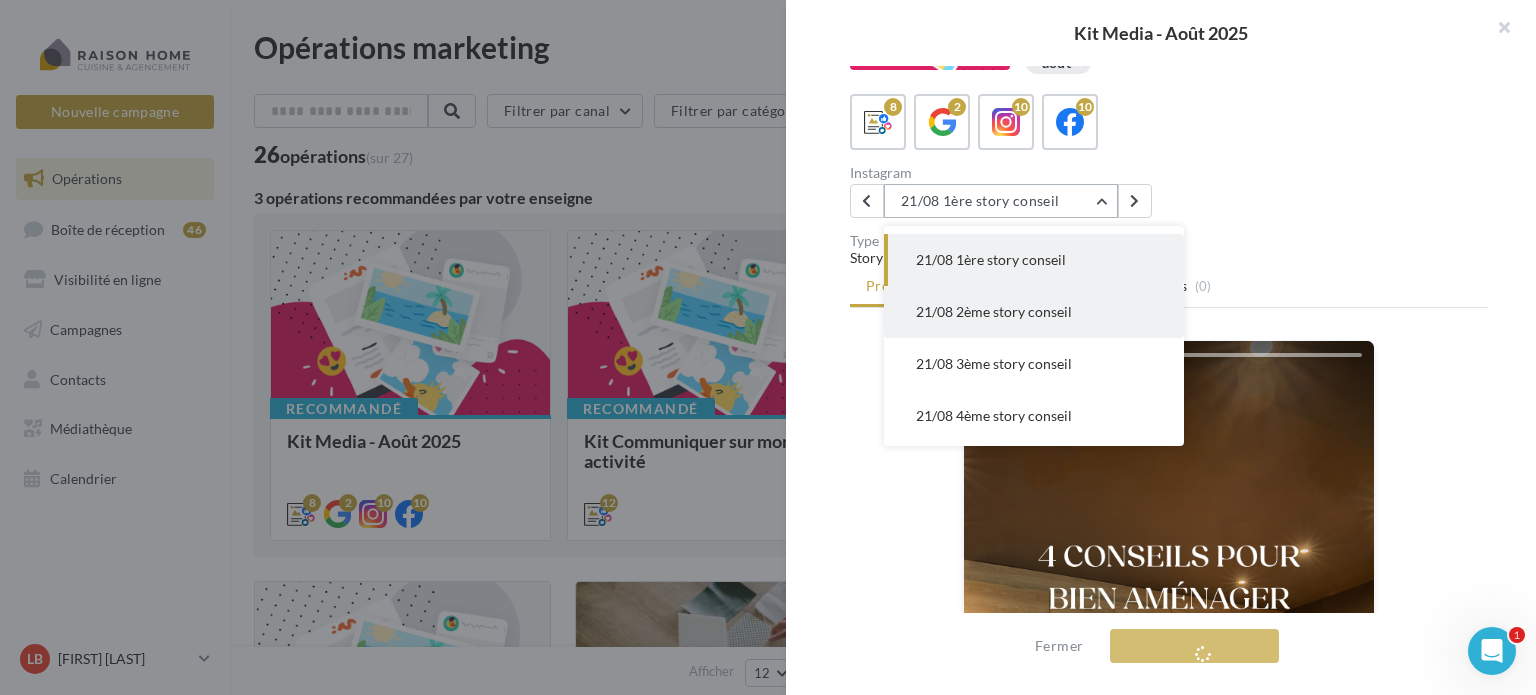 scroll, scrollTop: 152, scrollLeft: 0, axis: vertical 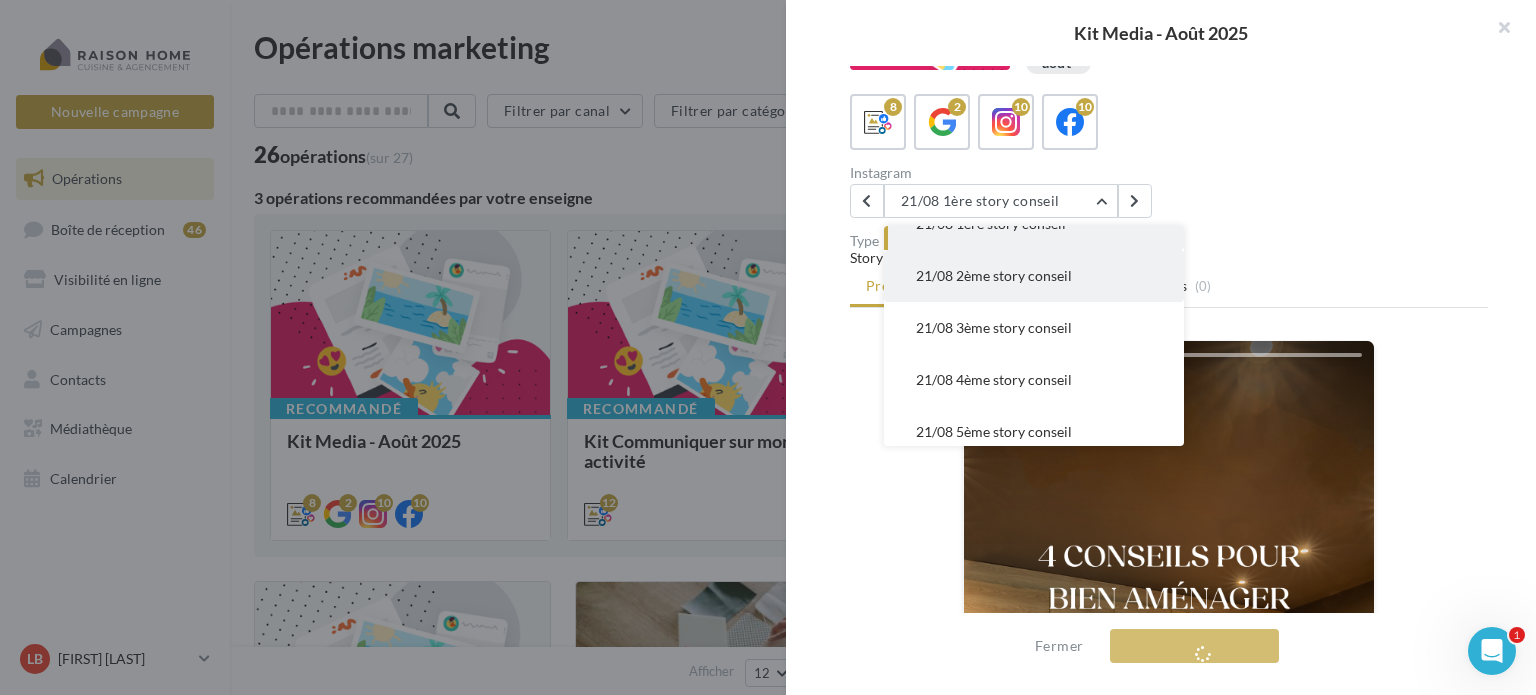 click on "21/08 2ème story conseil" at bounding box center [994, 275] 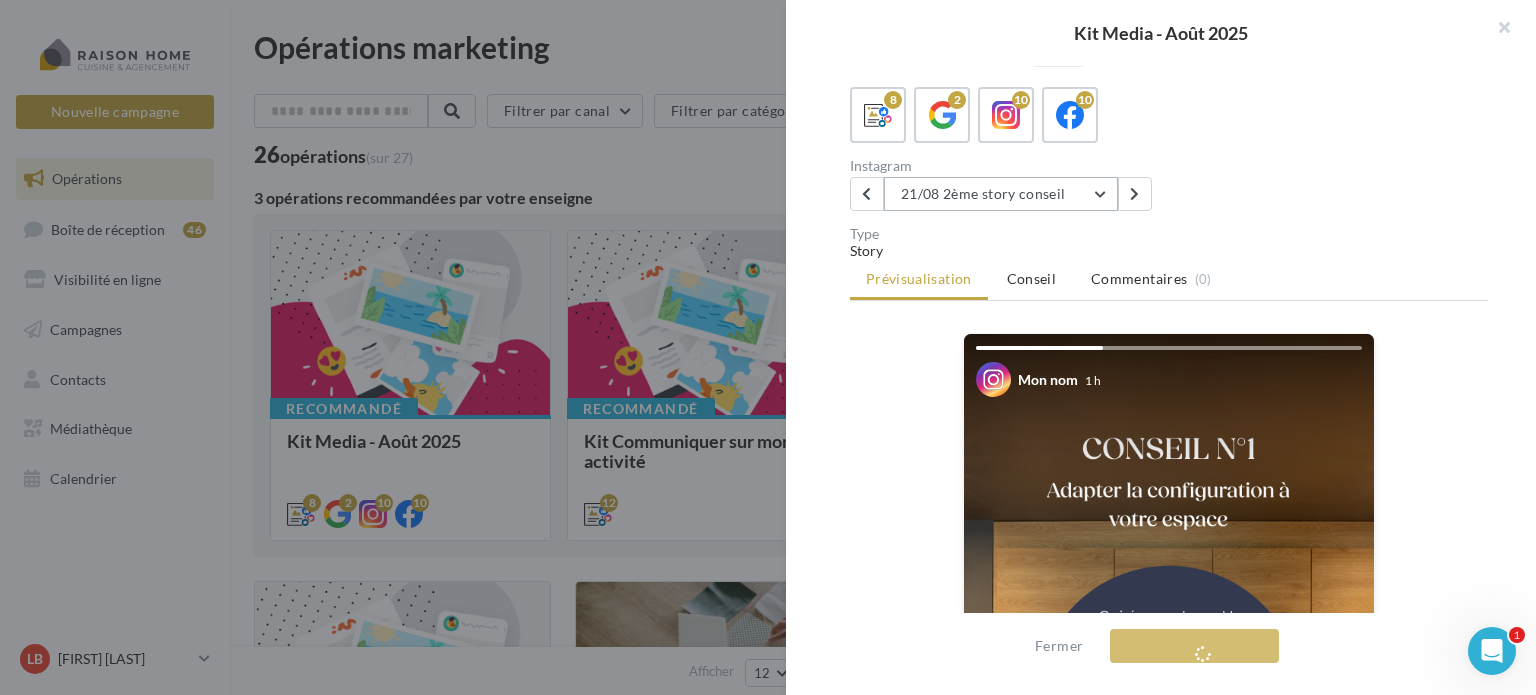 scroll, scrollTop: 100, scrollLeft: 0, axis: vertical 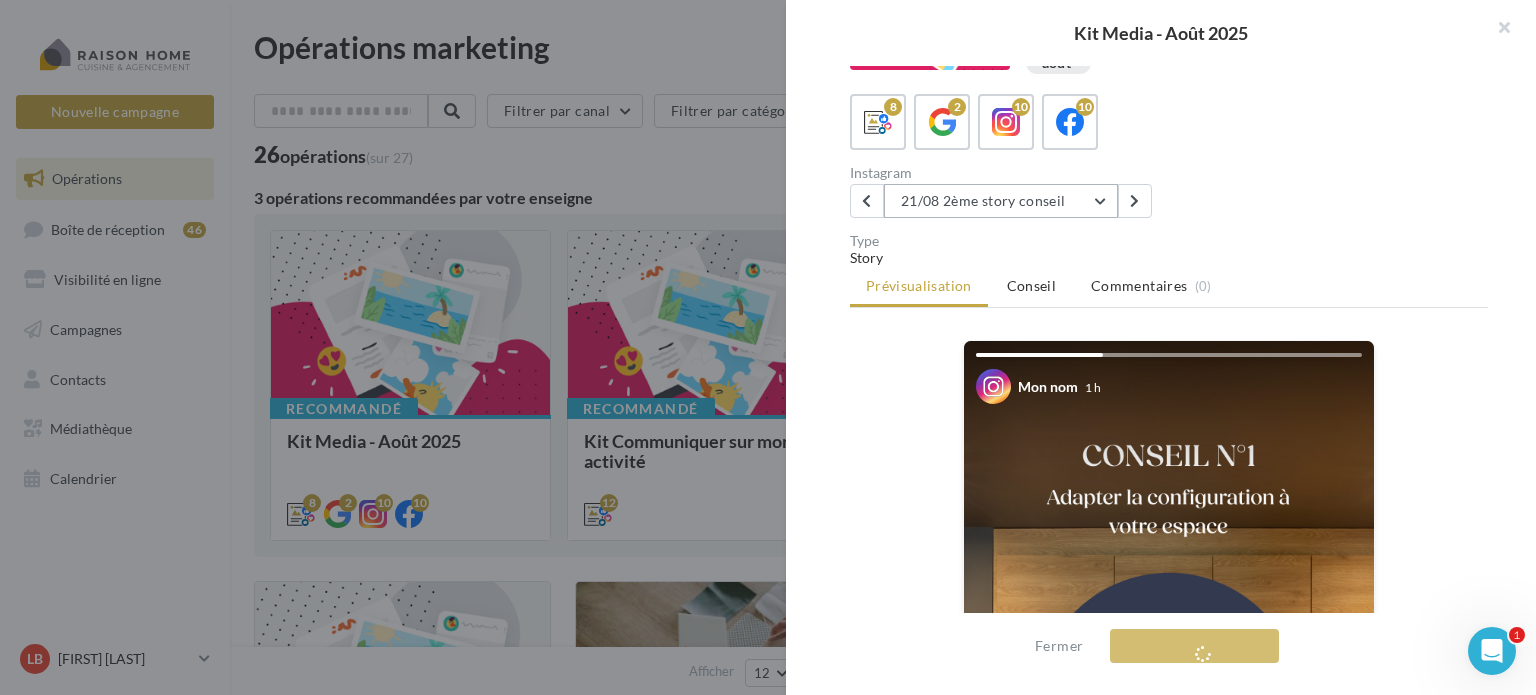 click on "21/08 2ème story conseil" at bounding box center [1001, 201] 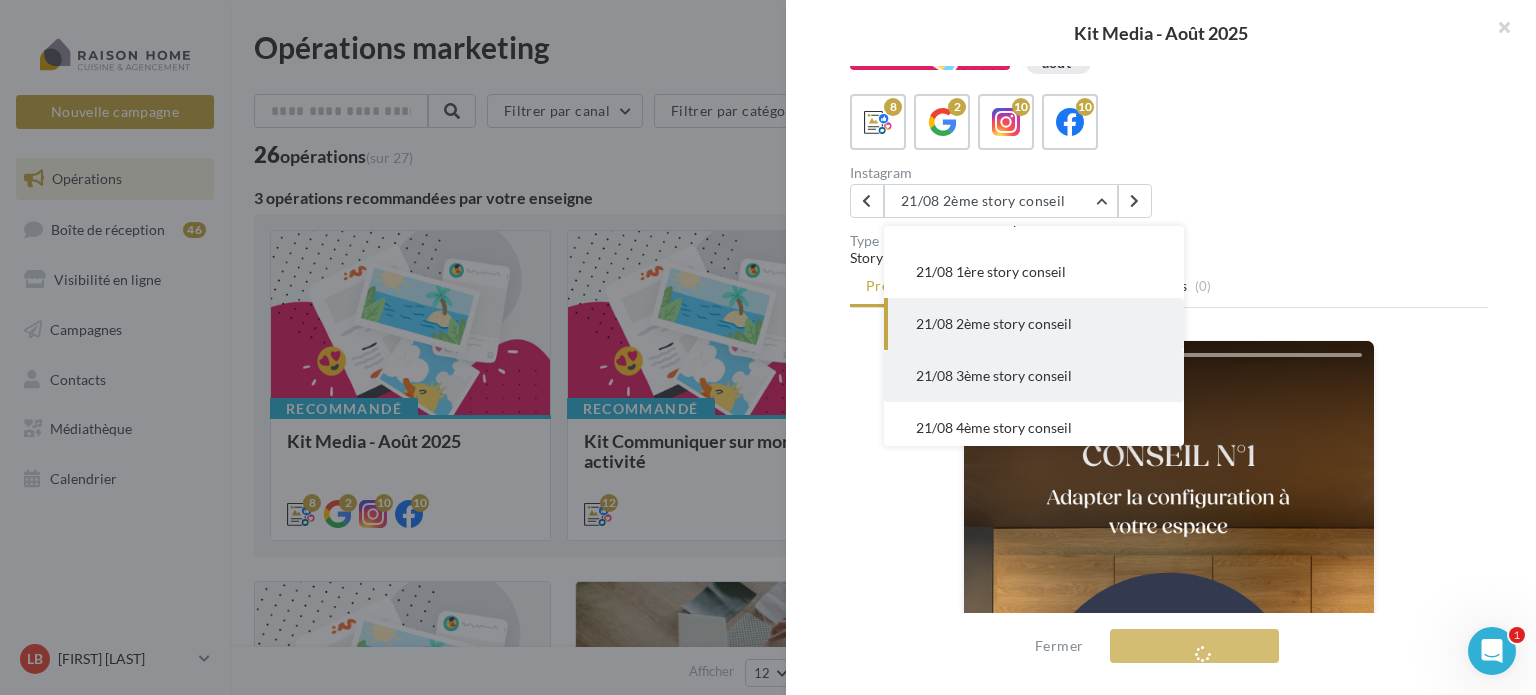click on "21/08 3ème story conseil" at bounding box center [994, 375] 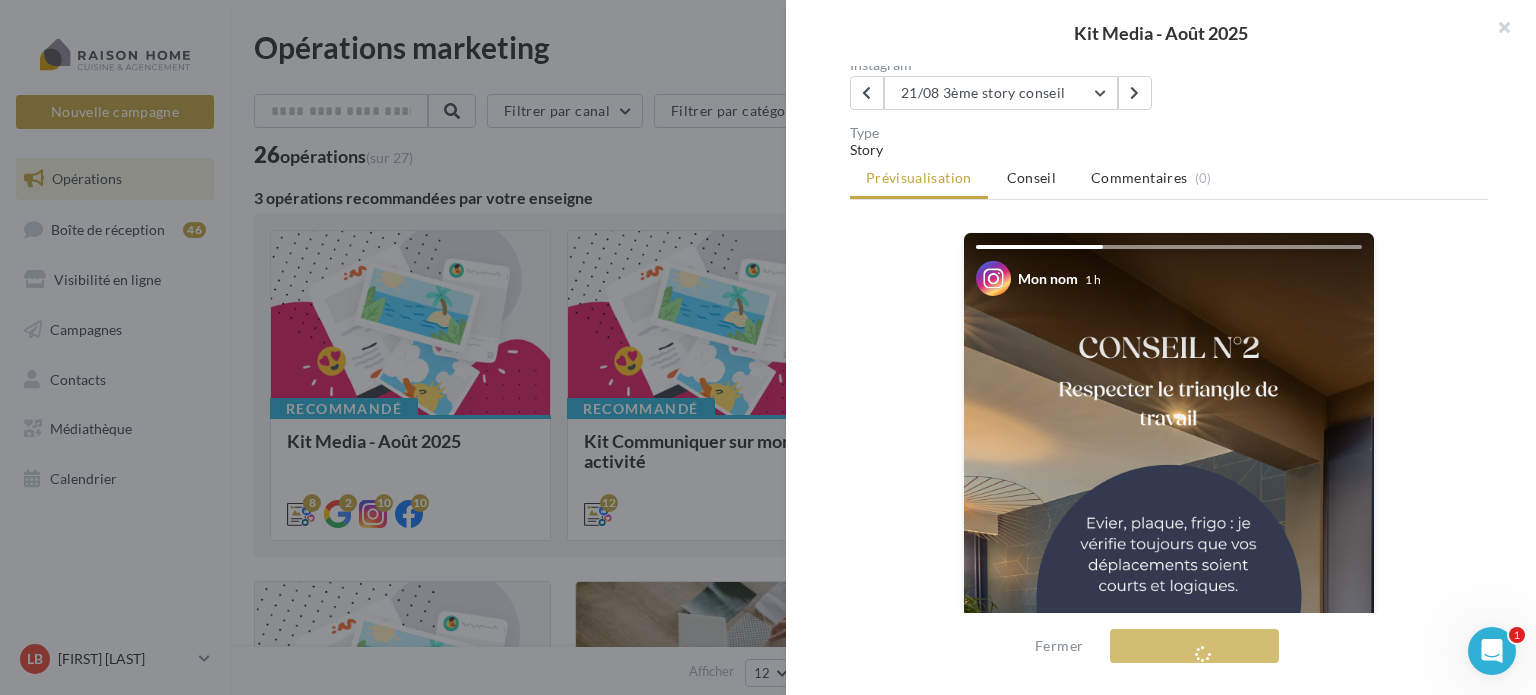 scroll, scrollTop: 100, scrollLeft: 0, axis: vertical 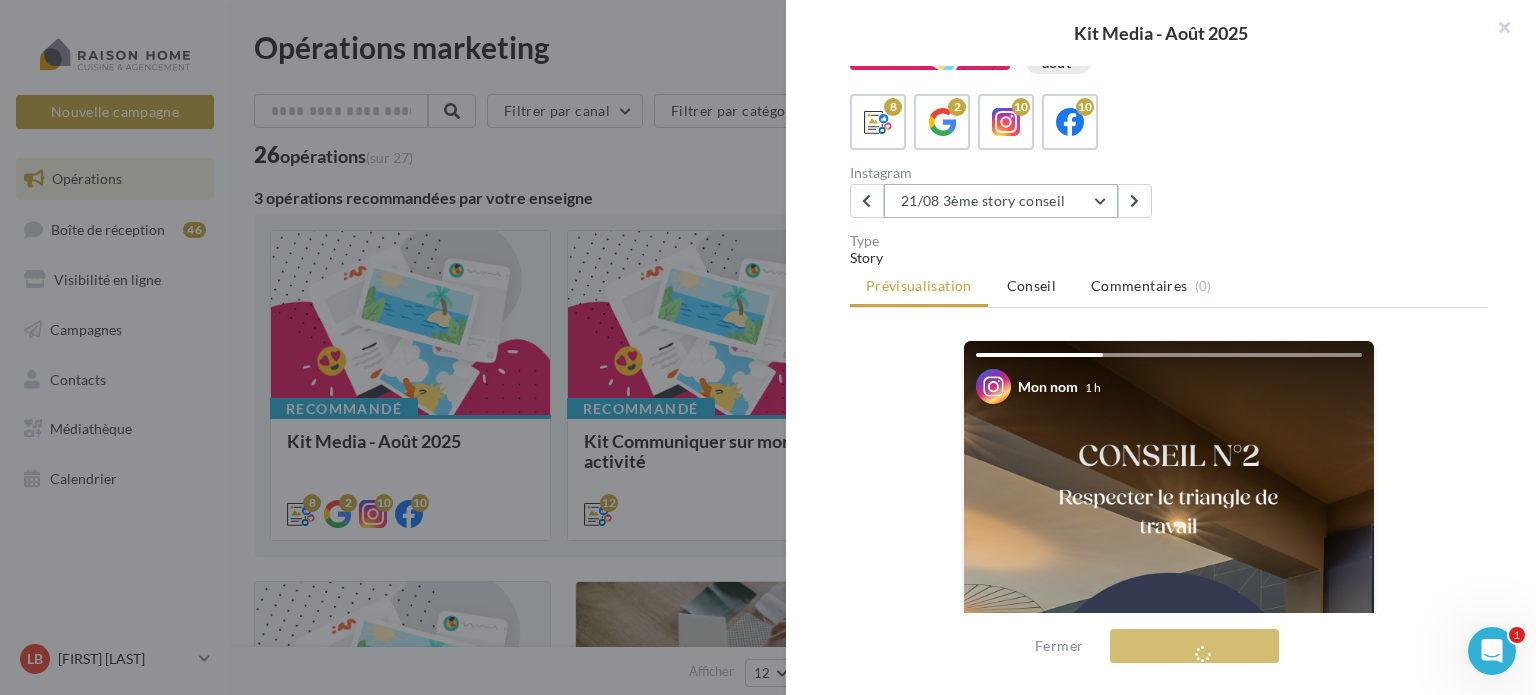 click on "21/08 3ème story conseil" at bounding box center (1001, 201) 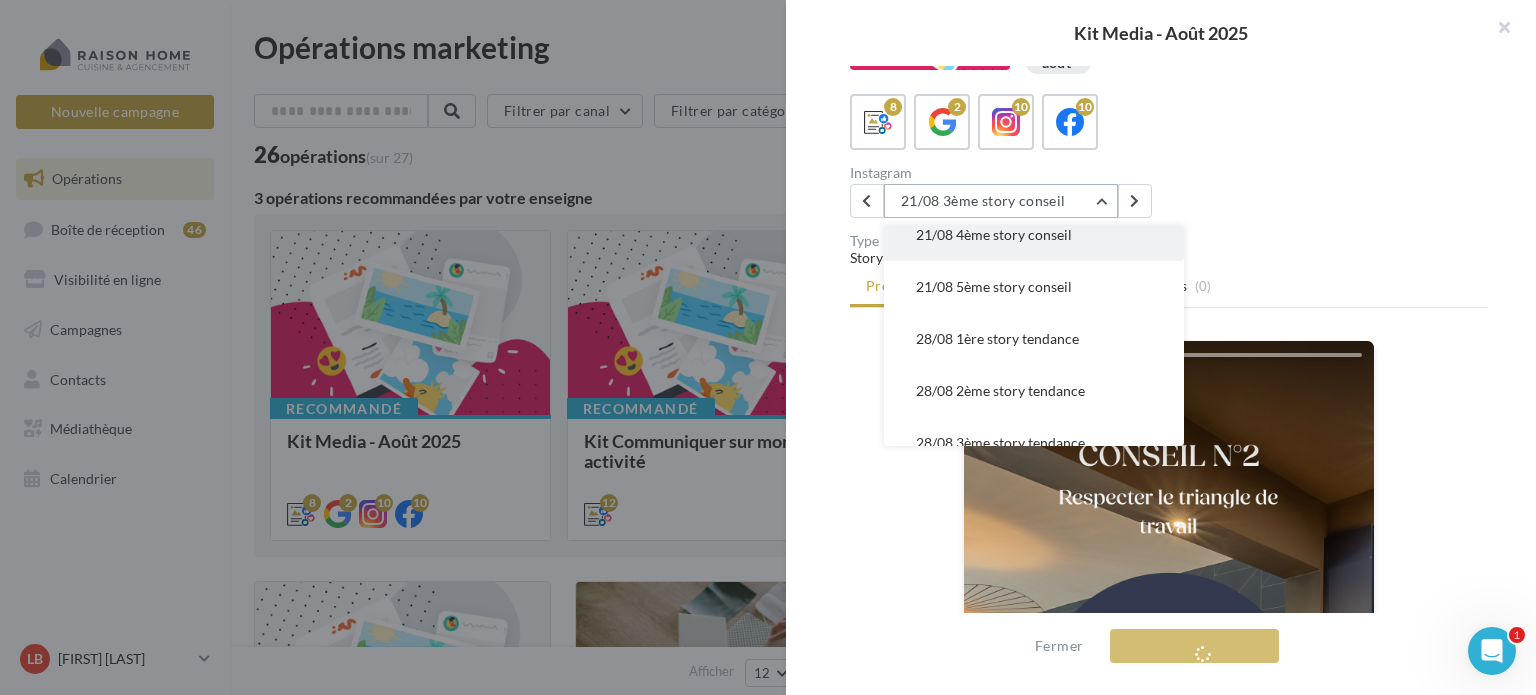 scroll, scrollTop: 320, scrollLeft: 0, axis: vertical 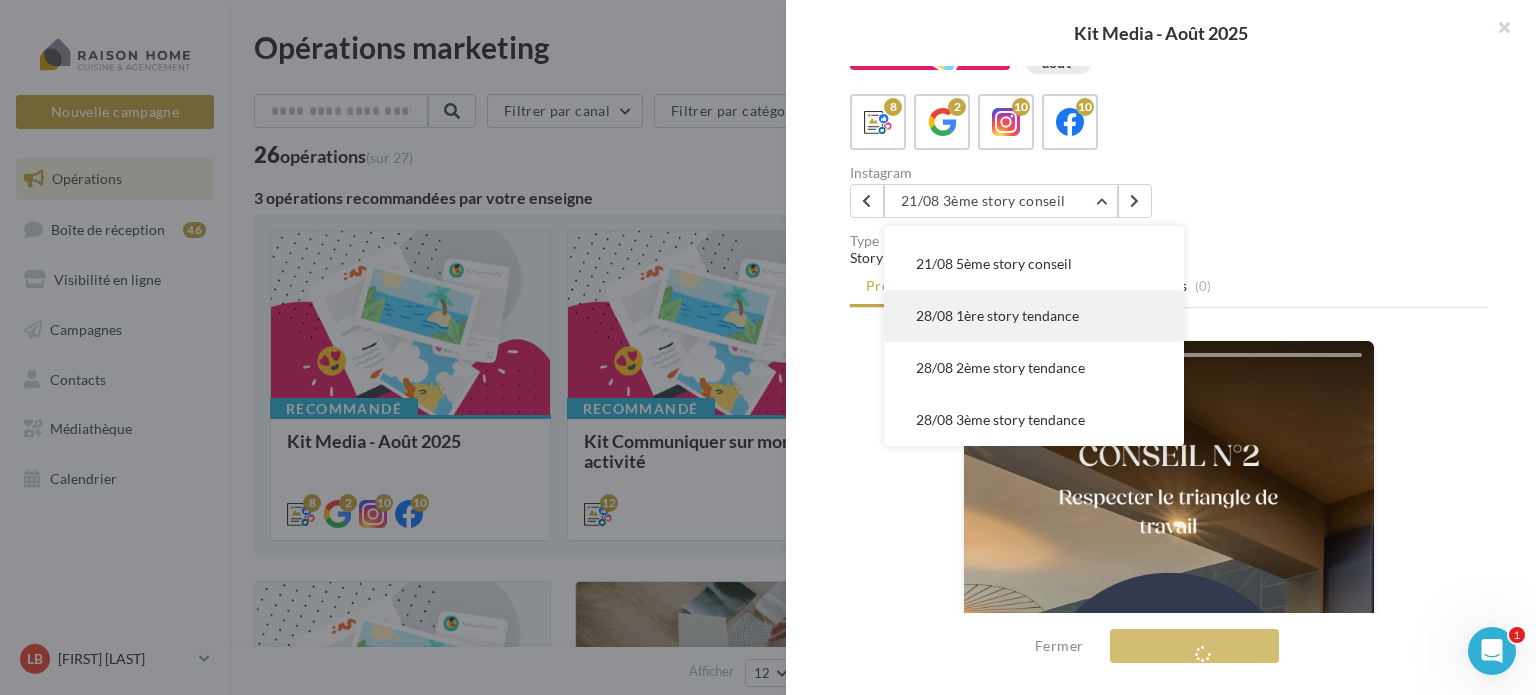 click on "28/08 1ère story tendance" at bounding box center [997, 315] 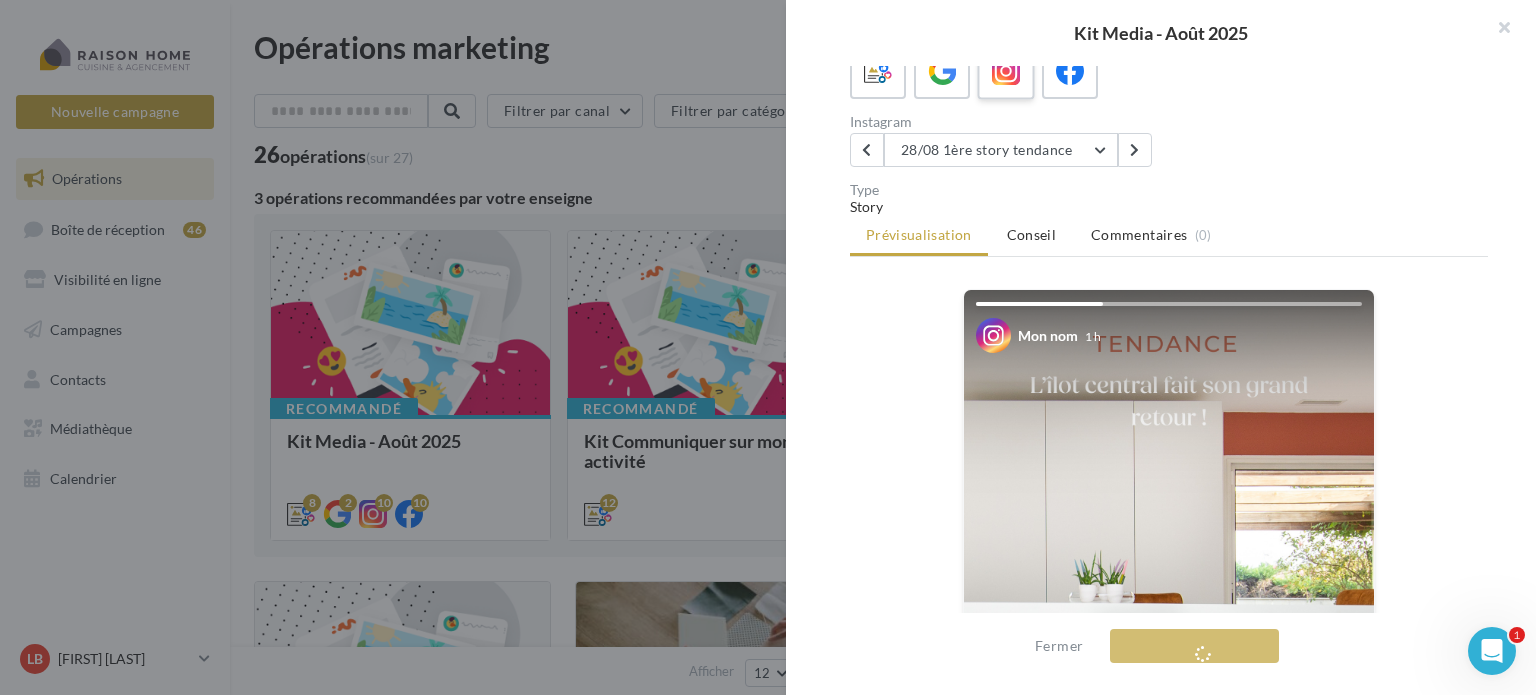 scroll, scrollTop: 0, scrollLeft: 0, axis: both 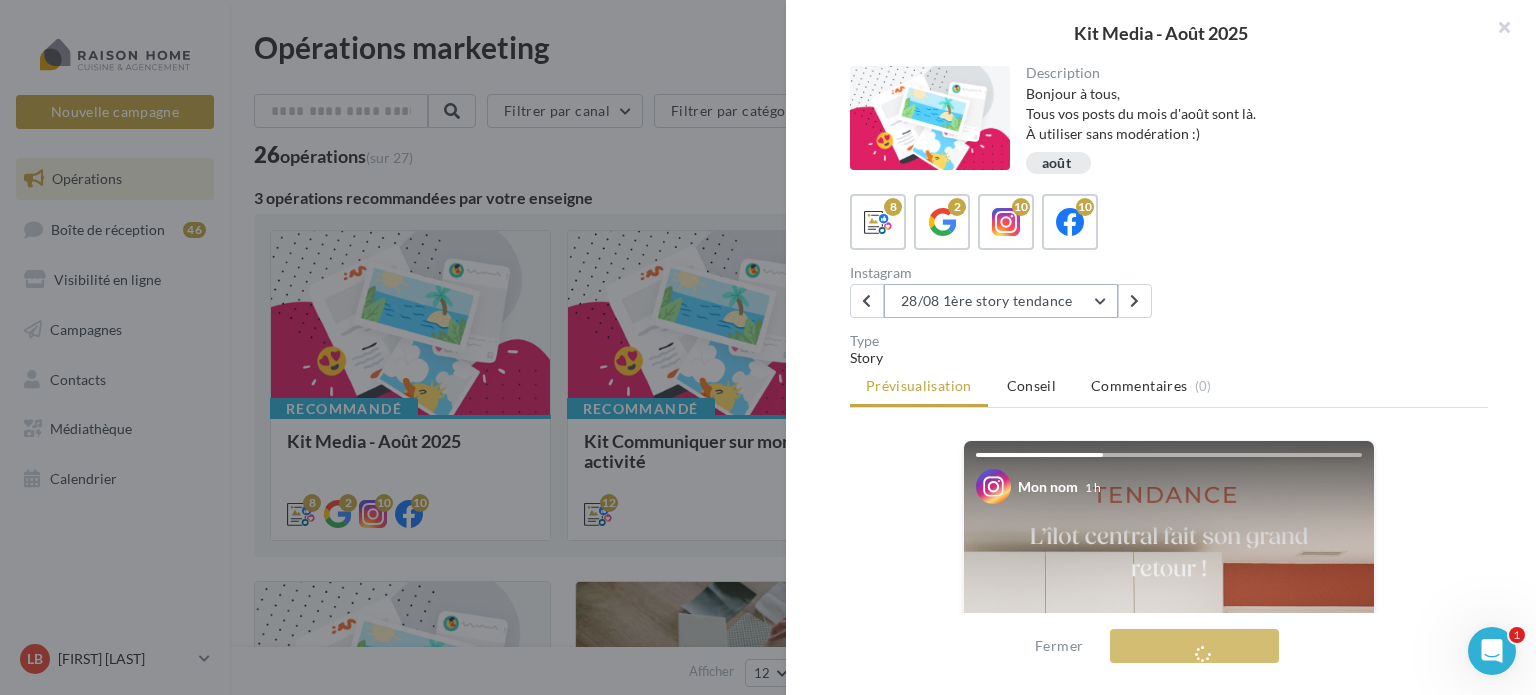 click on "28/08 1ère story tendance" at bounding box center [1001, 301] 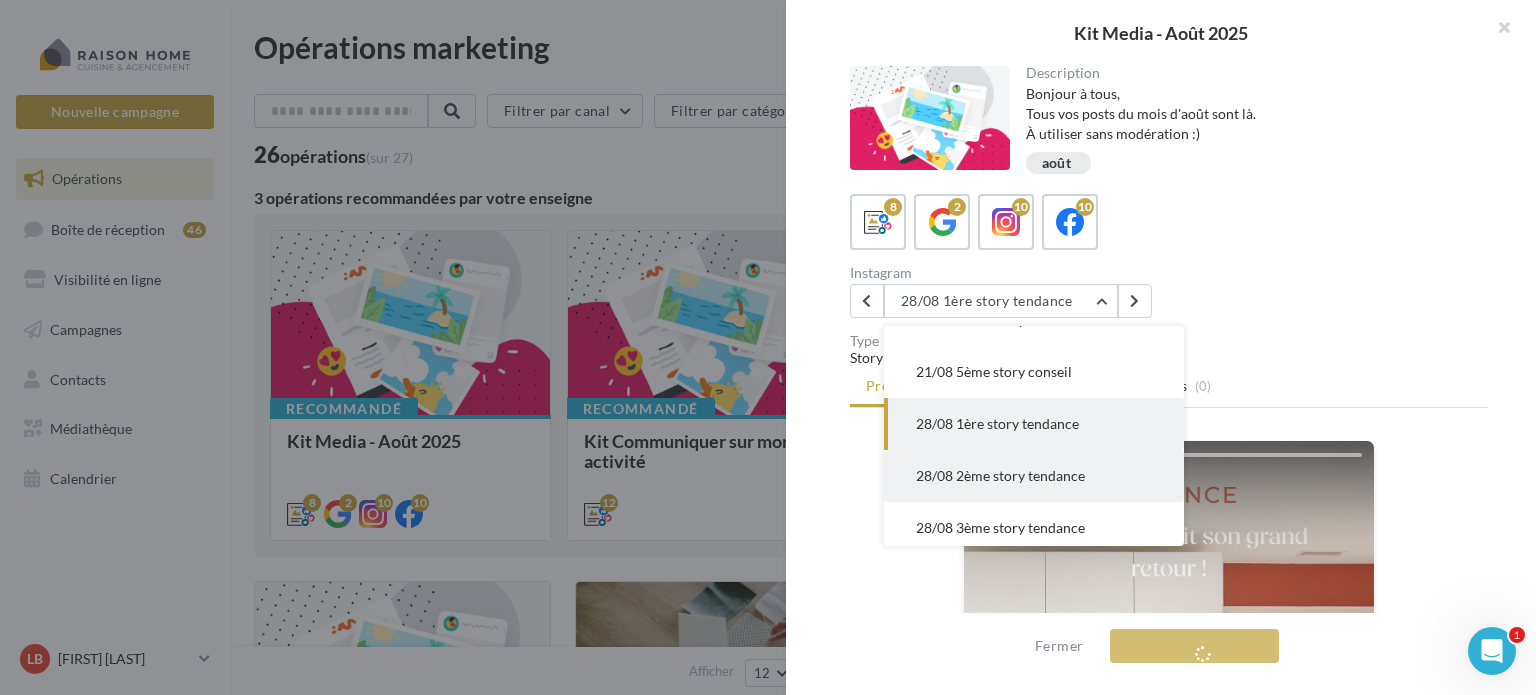 click on "28/08 2ème story tendance" at bounding box center (1000, 475) 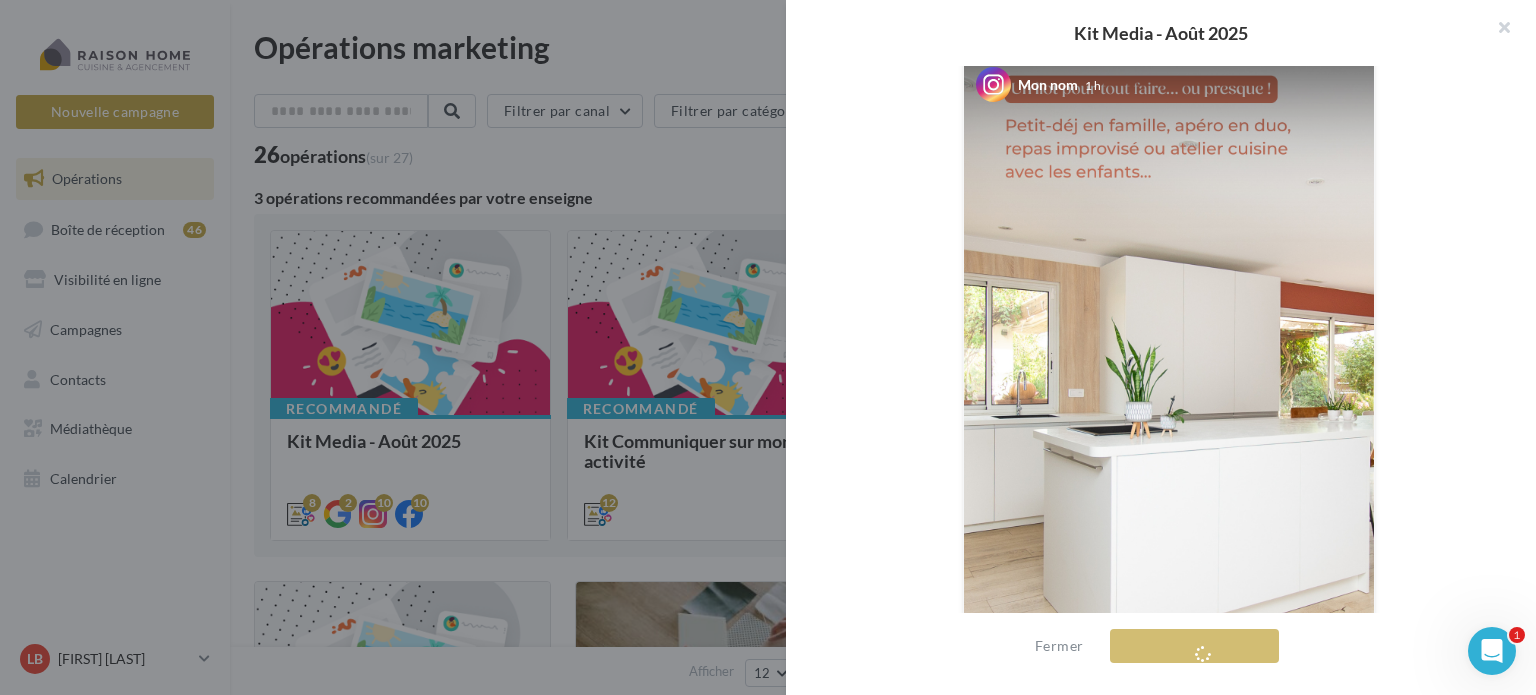 scroll, scrollTop: 200, scrollLeft: 0, axis: vertical 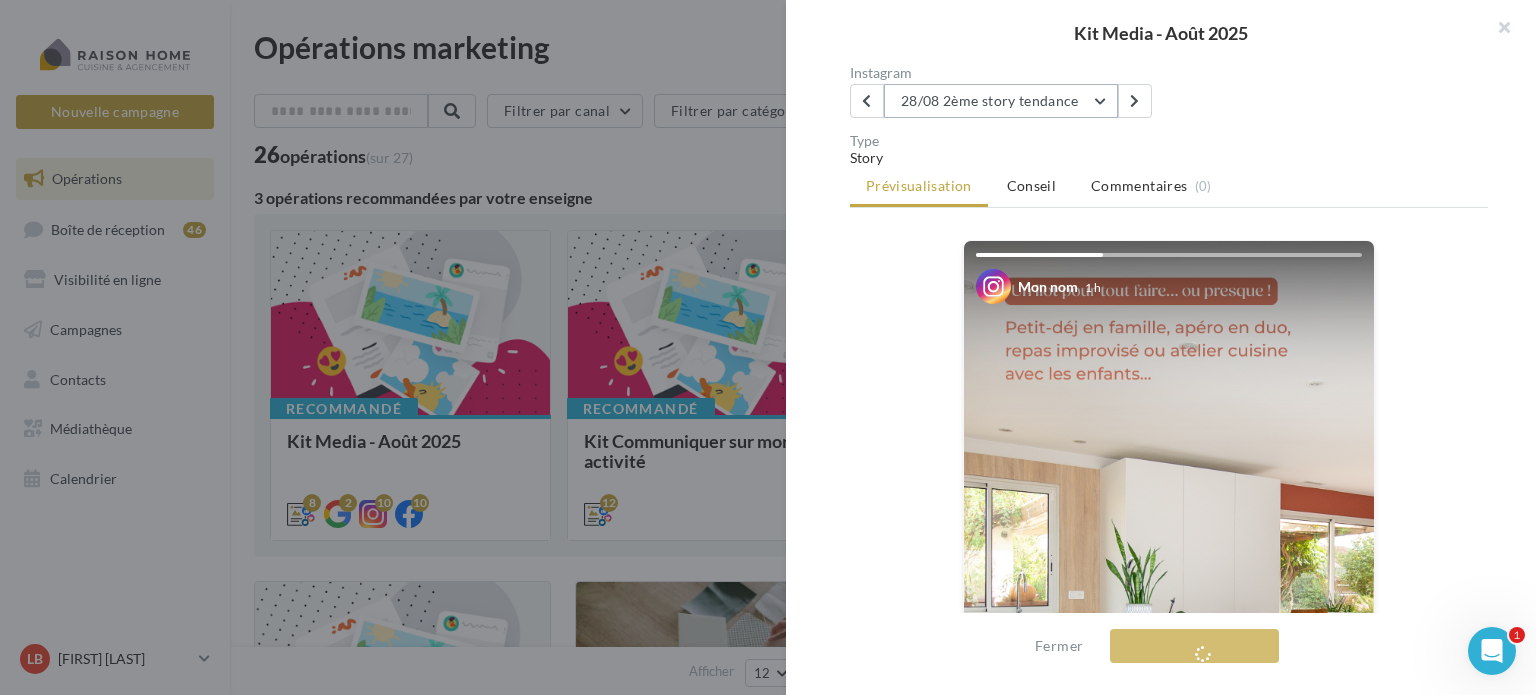click on "28/08 2ème story tendance" at bounding box center (1001, 101) 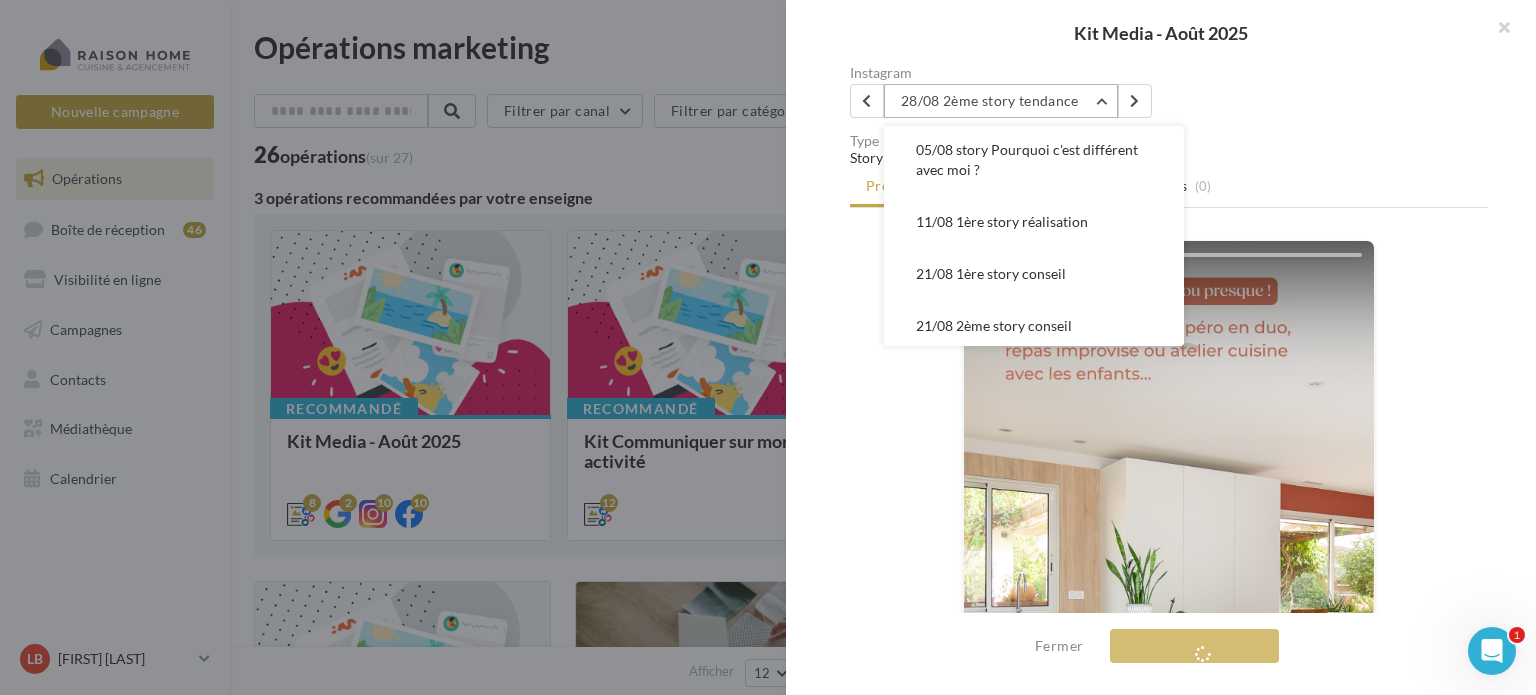 scroll, scrollTop: 0, scrollLeft: 0, axis: both 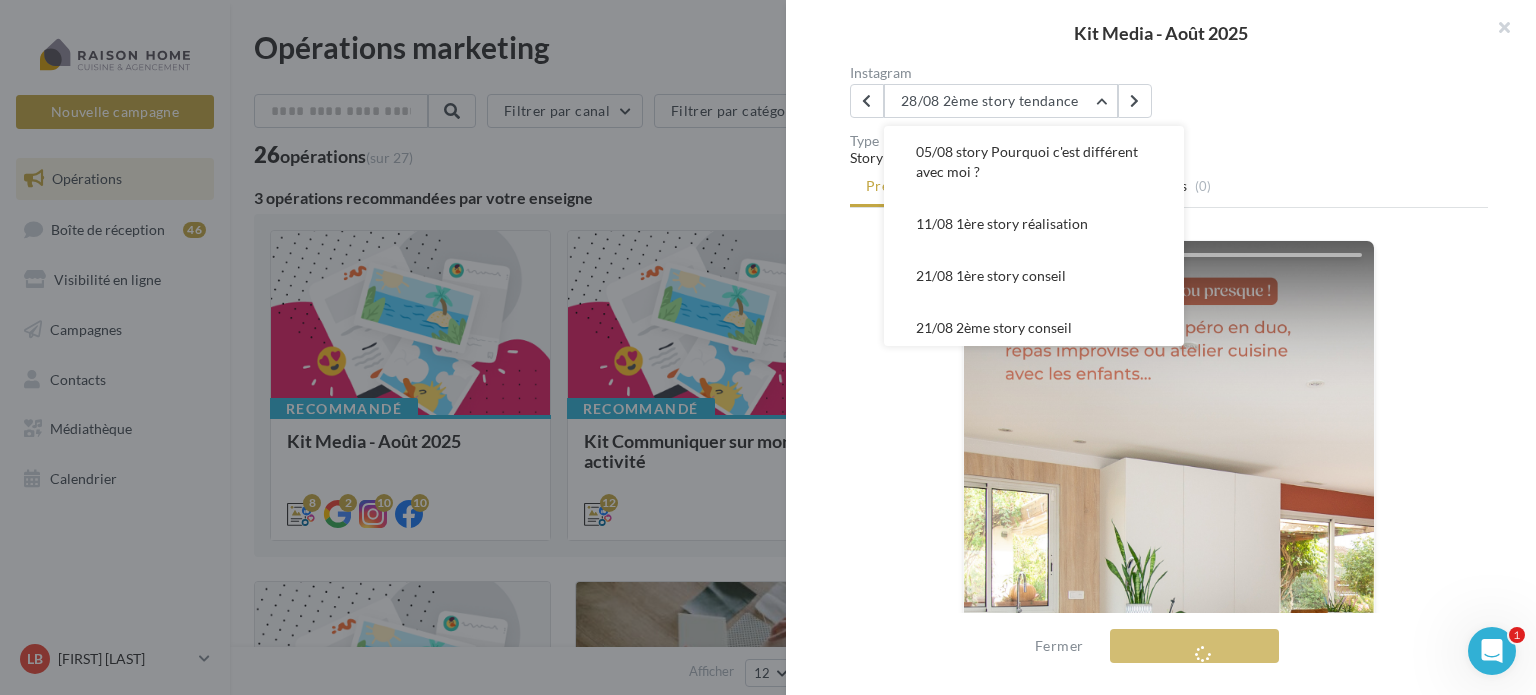 click on "Instagram
28/08 2ème story tendance
05/08 story Pourquoi c'est différent avec moi ?     11/08 1ère story réalisation     21/08 1ère story conseil     21/08 2ème story conseil     21/08 3ème story conseil     21/08 4ème story conseil     21/08 5ème story conseil     28/08 1ère story tendance     28/08 2ème story tendance     28/08 3ème story tendance" at bounding box center (1177, 92) 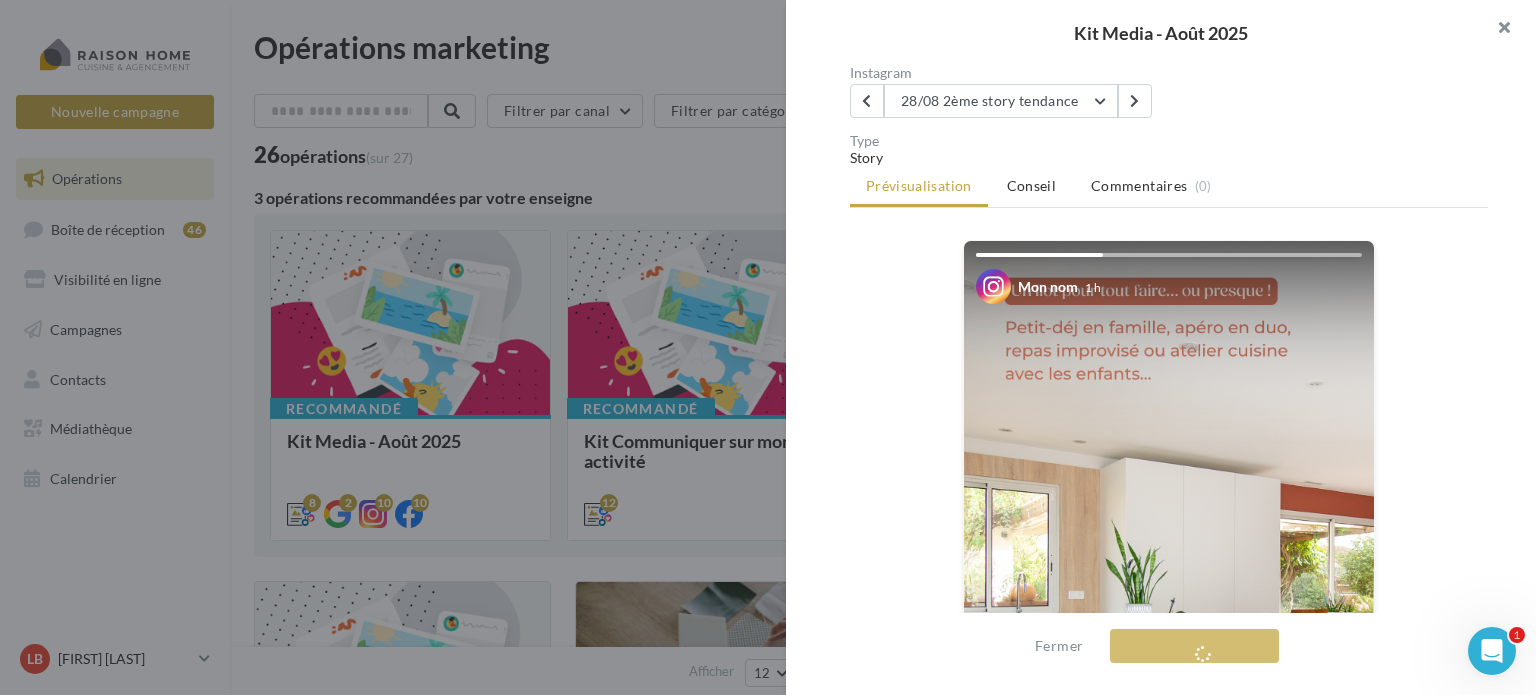 click at bounding box center (1496, 30) 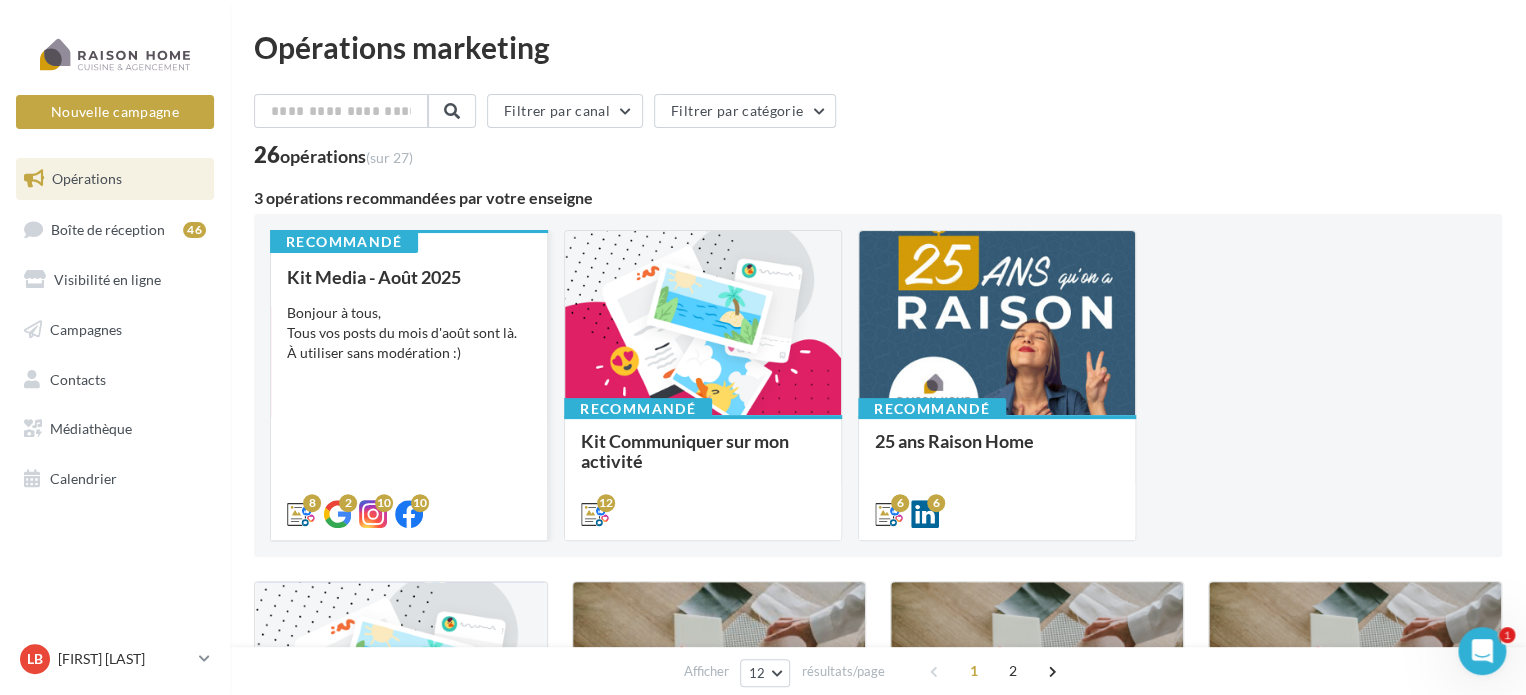 click on "Bonjour à tous,
Tous vos posts du mois d'août sont là.
À utiliser sans modération :)" at bounding box center (409, 333) 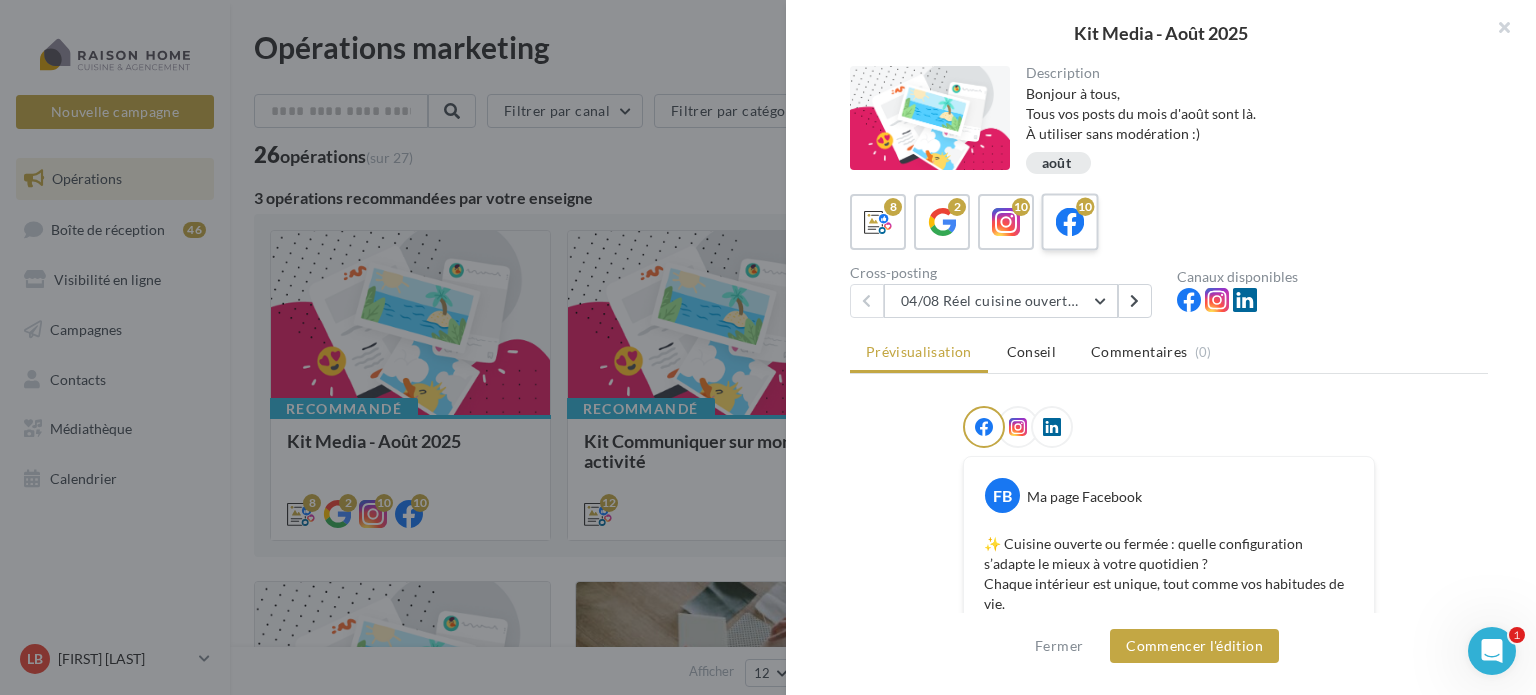click at bounding box center (1070, 222) 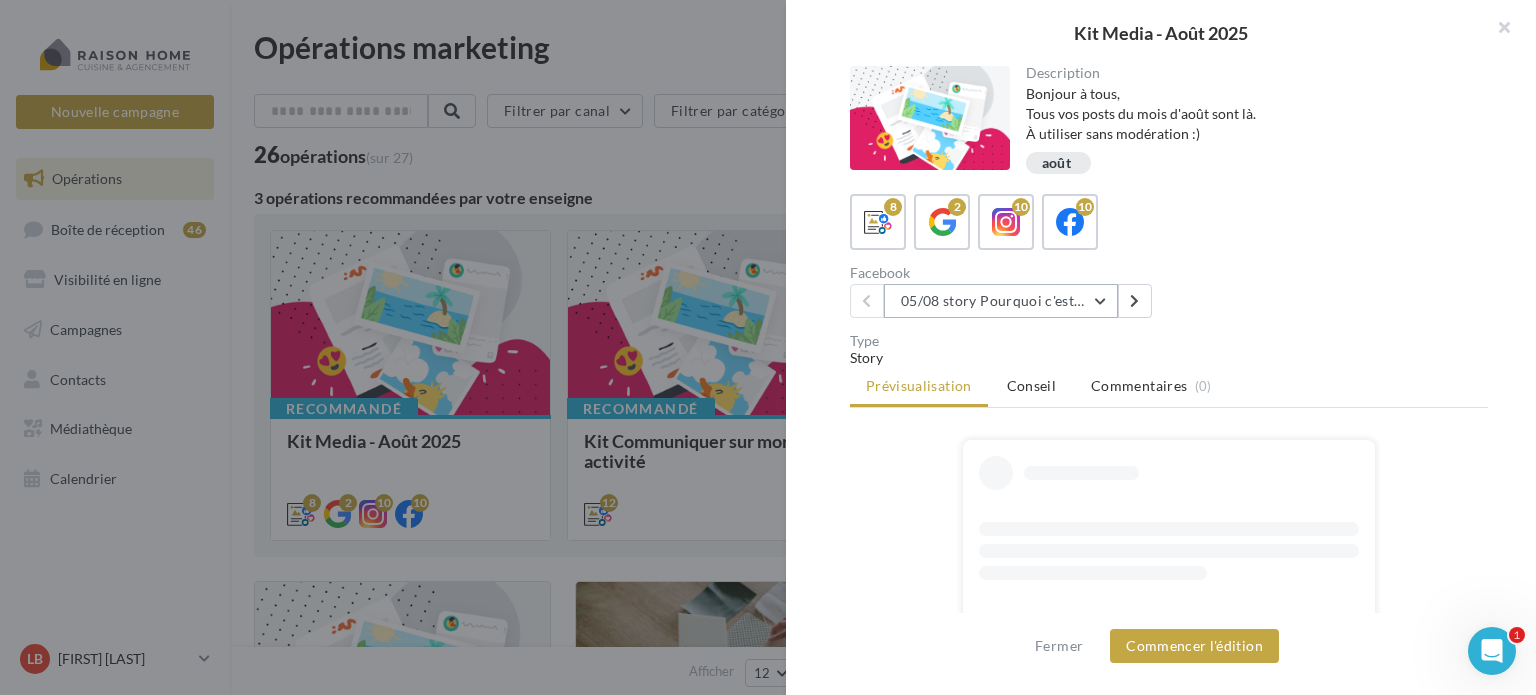 click on "05/08 story Pourquoi c'est différent avec moi ?" at bounding box center [1001, 301] 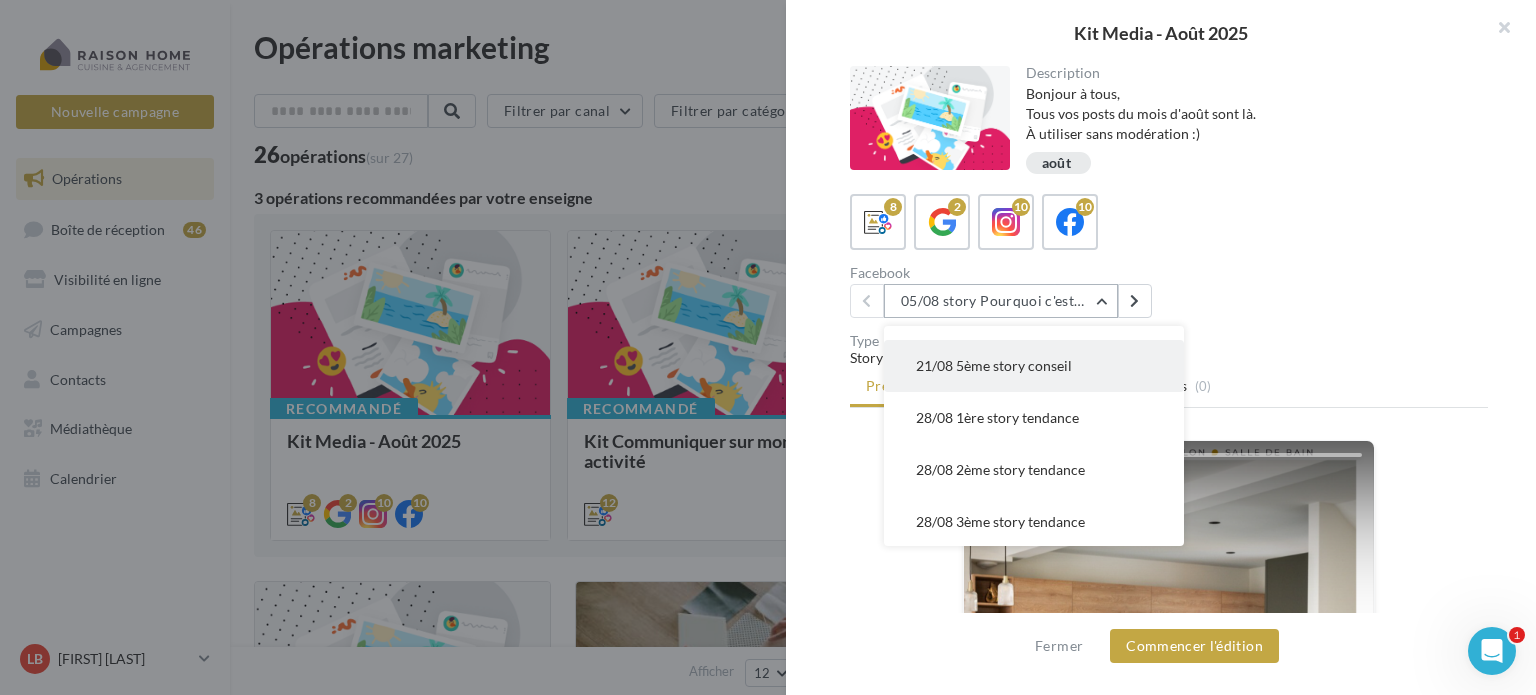 scroll, scrollTop: 320, scrollLeft: 0, axis: vertical 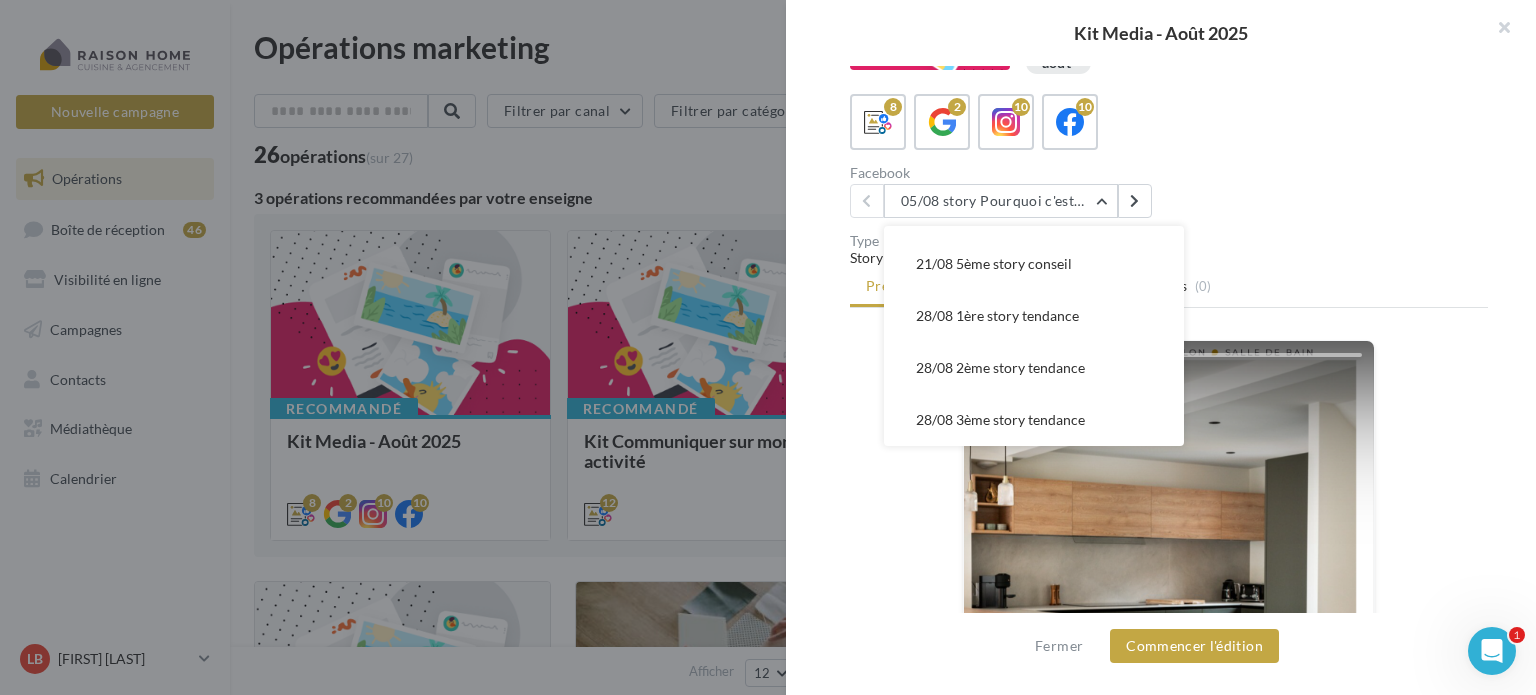 click on "Story" at bounding box center (1169, 258) 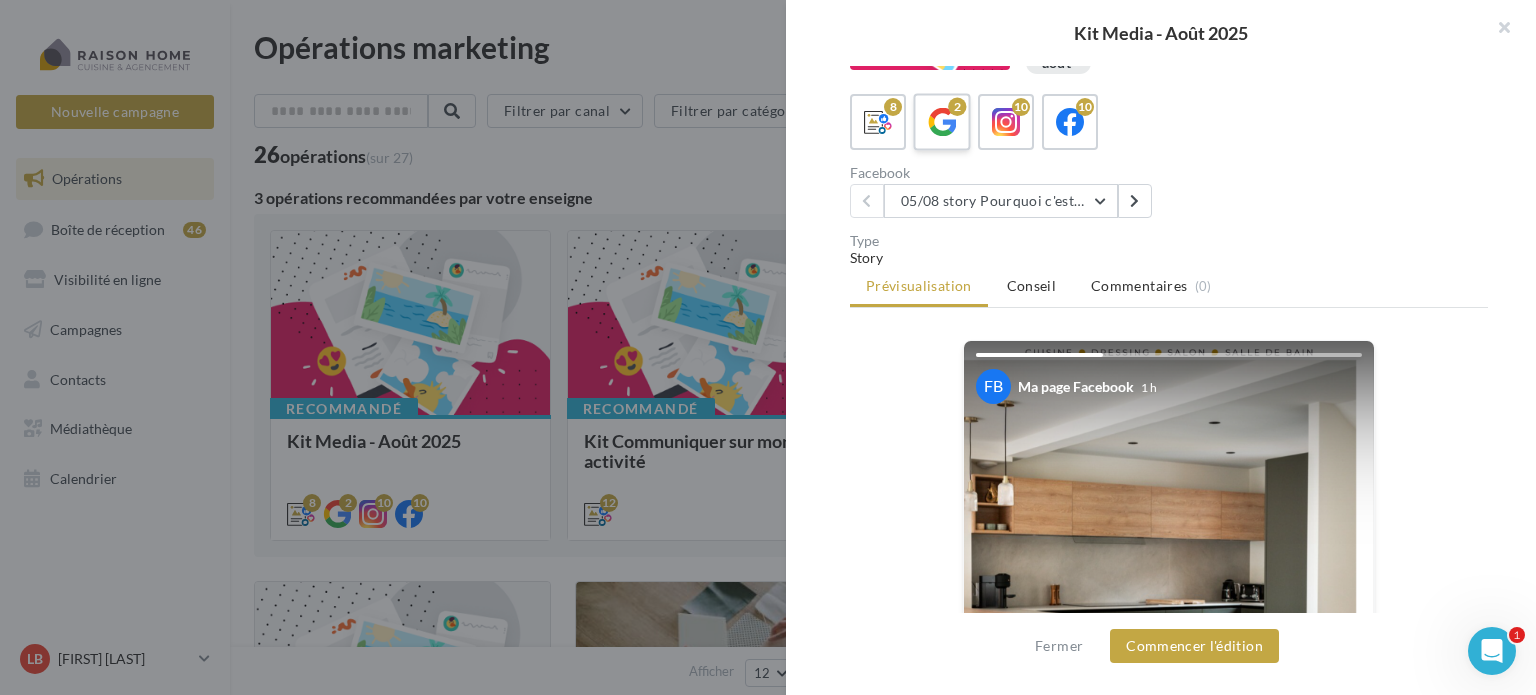 click on "2" at bounding box center (957, 107) 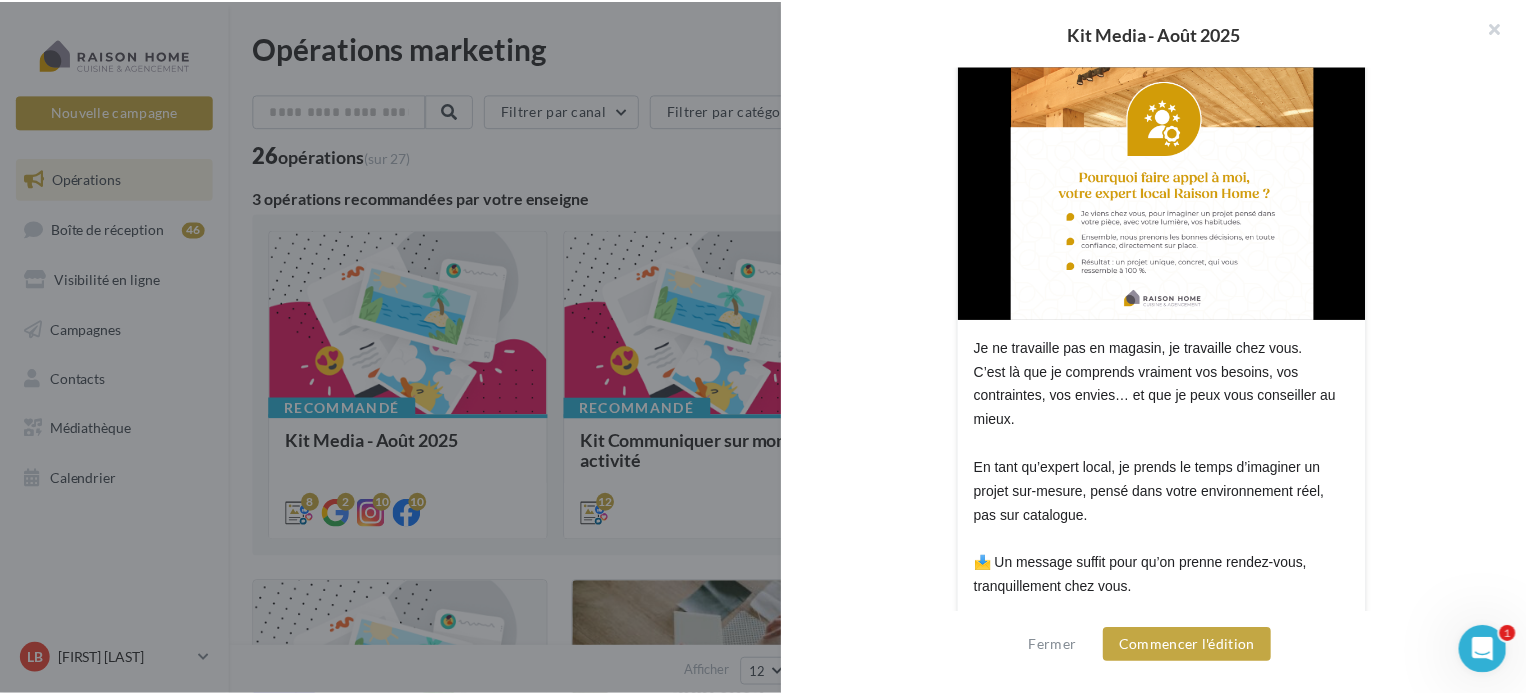 scroll, scrollTop: 500, scrollLeft: 0, axis: vertical 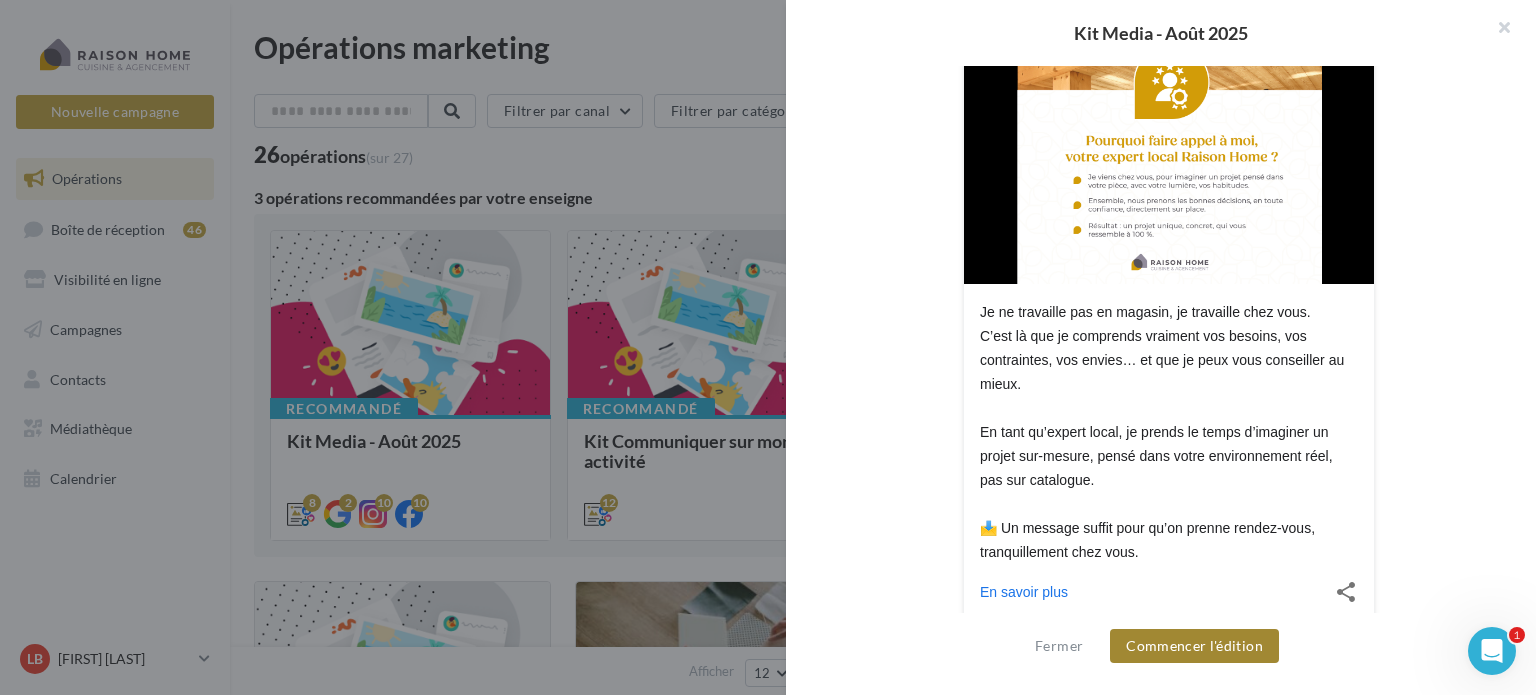 click on "Commencer l'édition" at bounding box center [1194, 646] 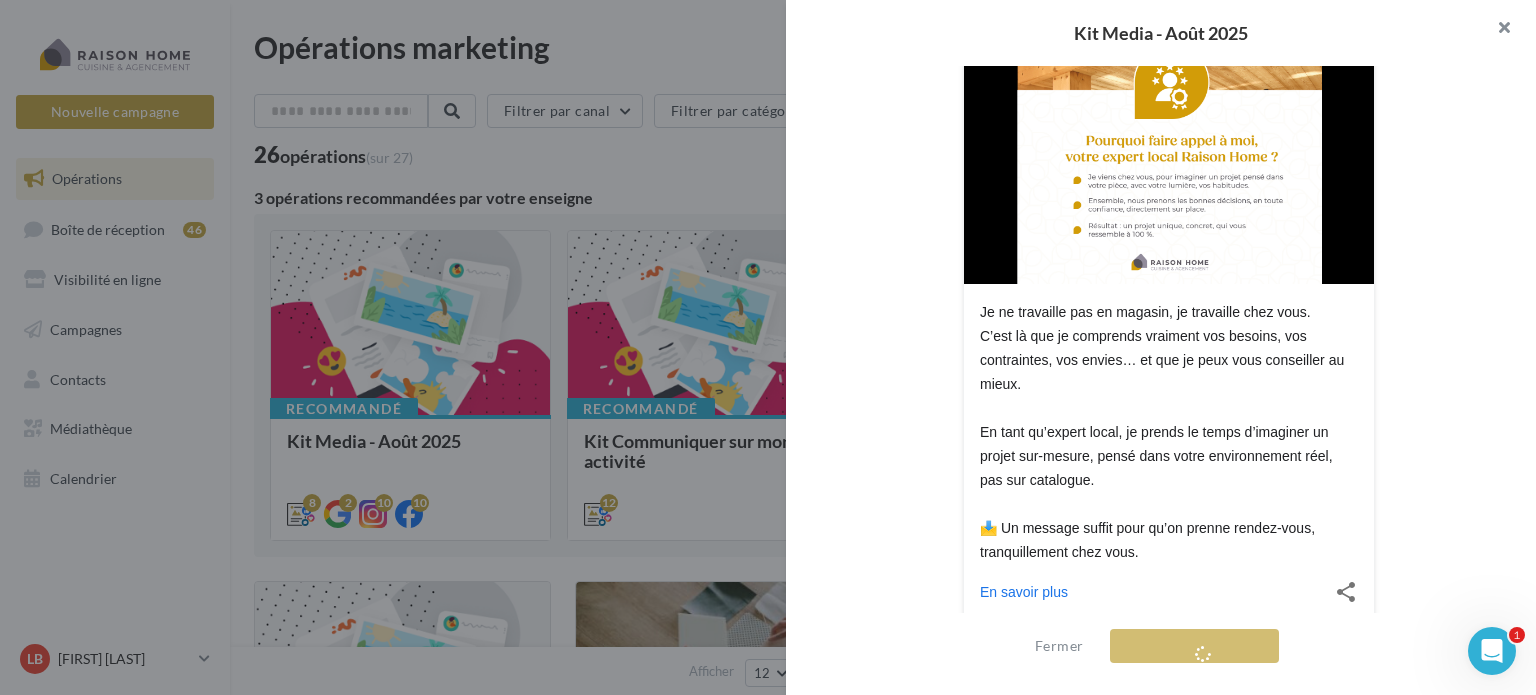 click at bounding box center (1496, 30) 